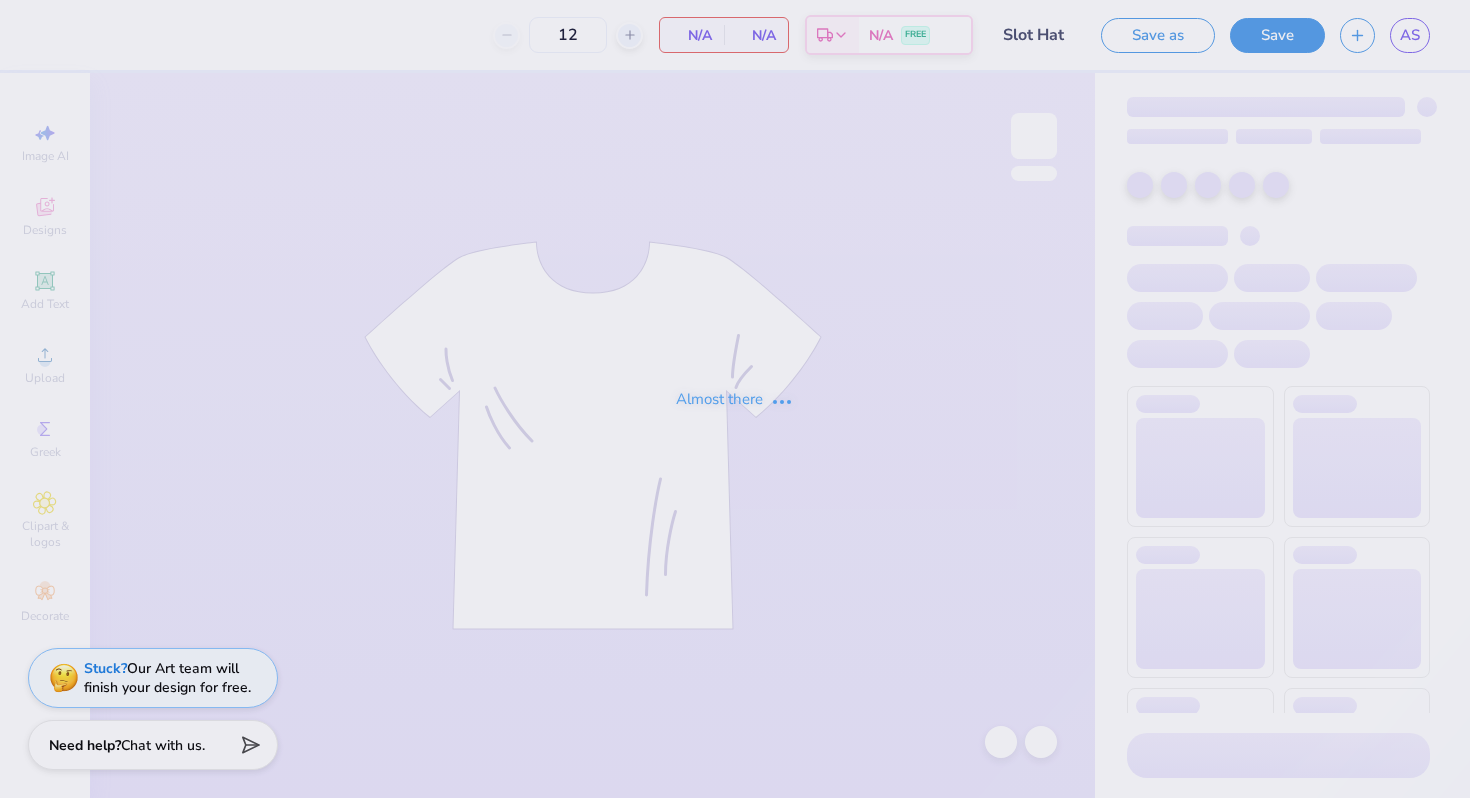 scroll, scrollTop: 0, scrollLeft: 0, axis: both 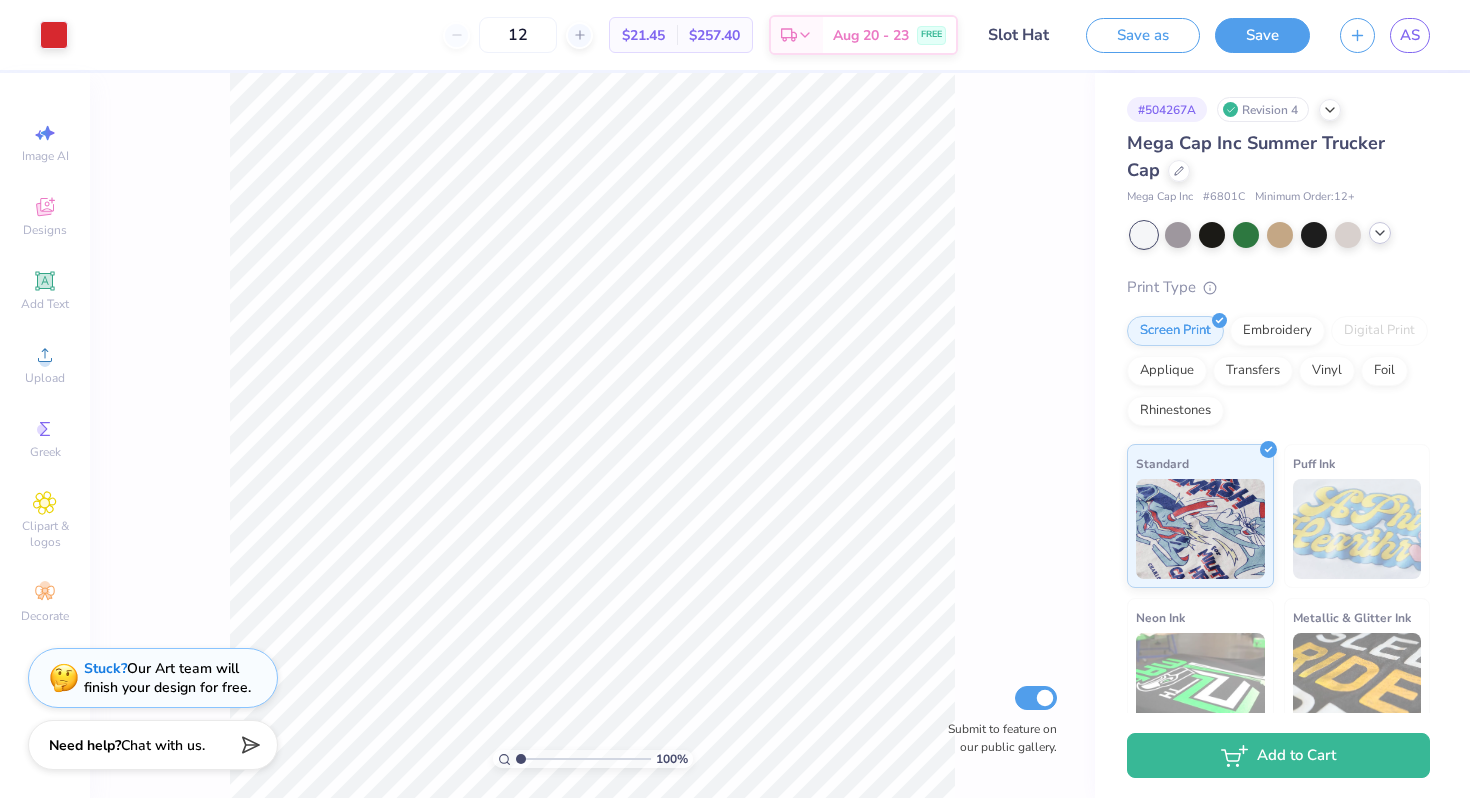click 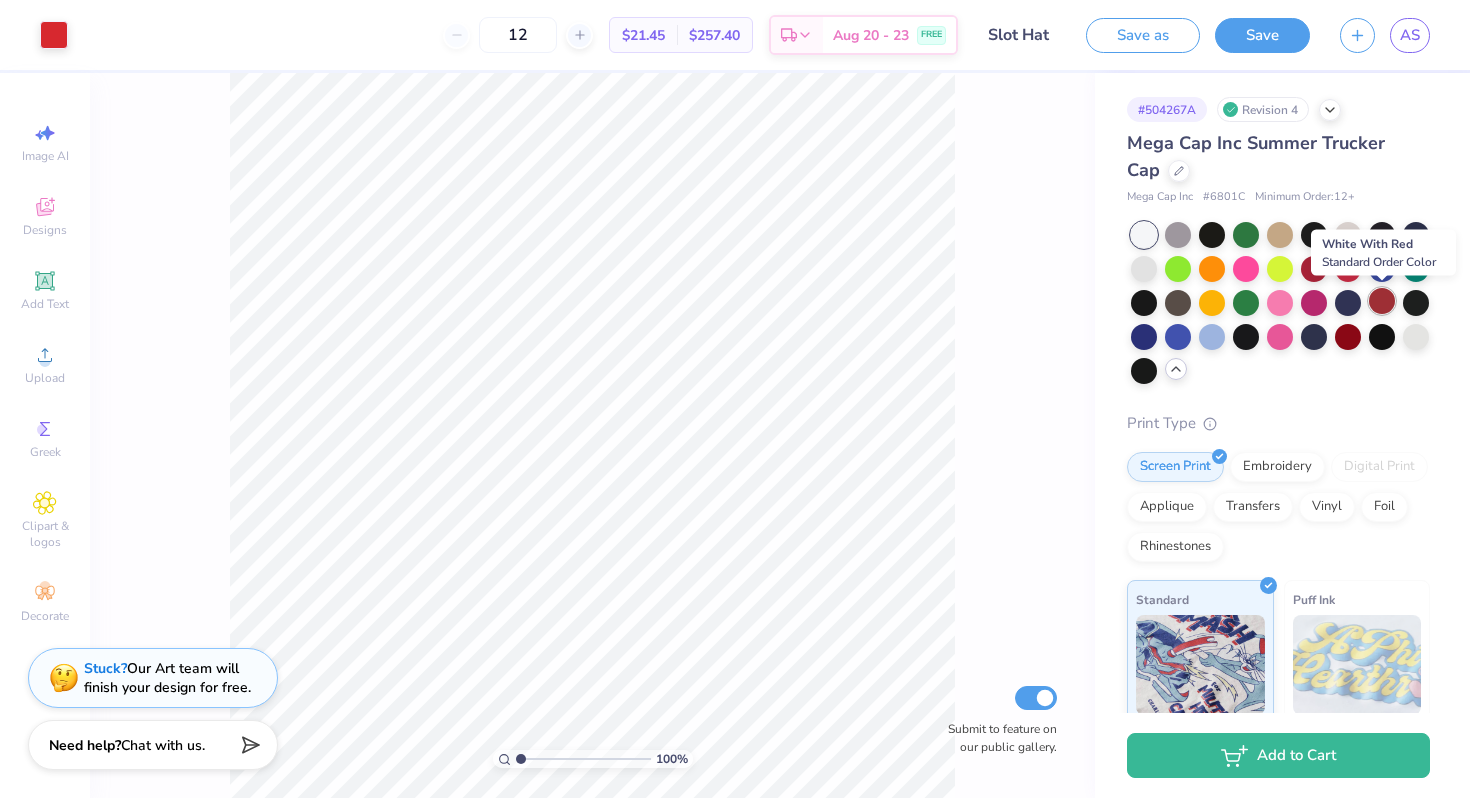 click at bounding box center [1382, 301] 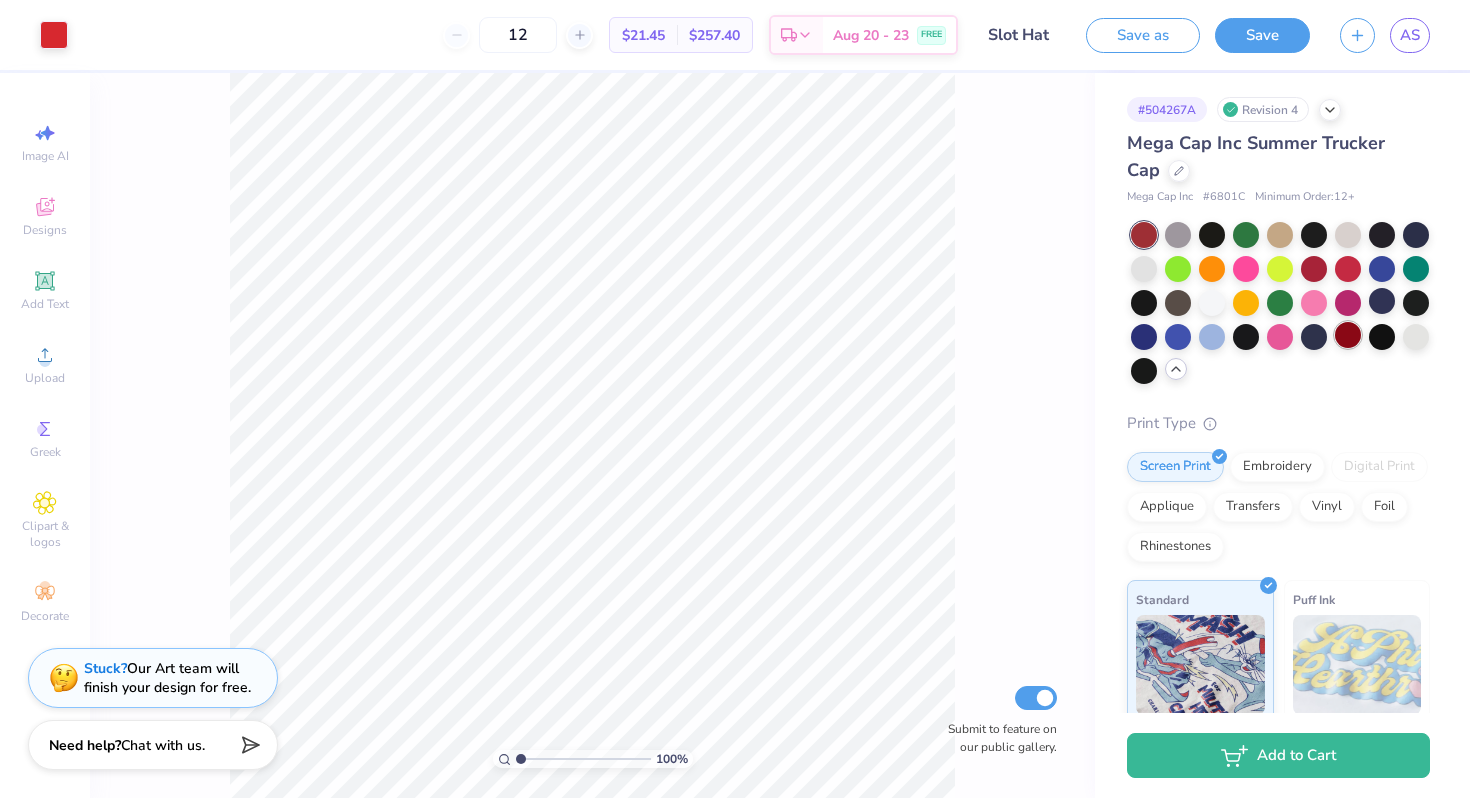 click at bounding box center (1348, 335) 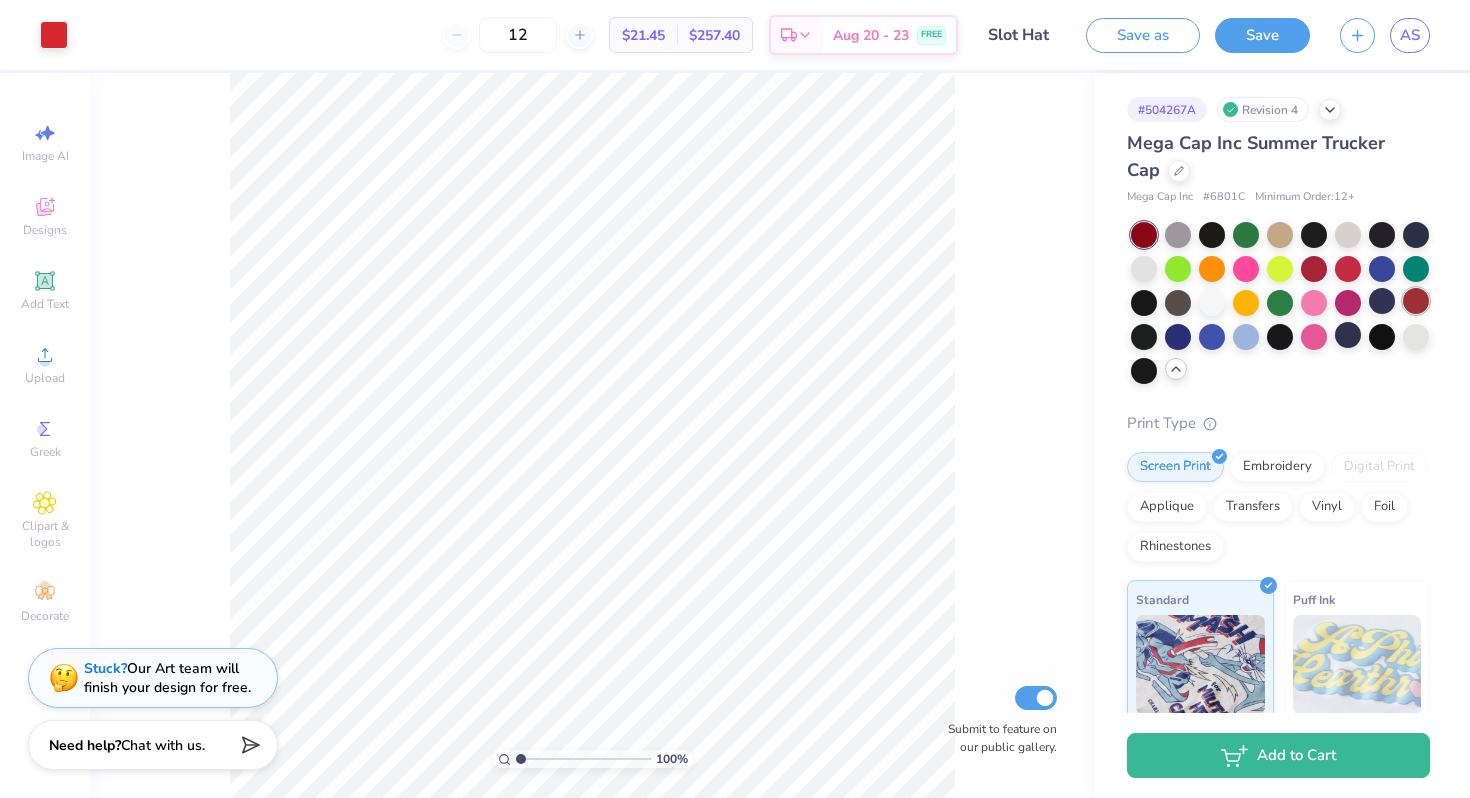 click at bounding box center (1416, 301) 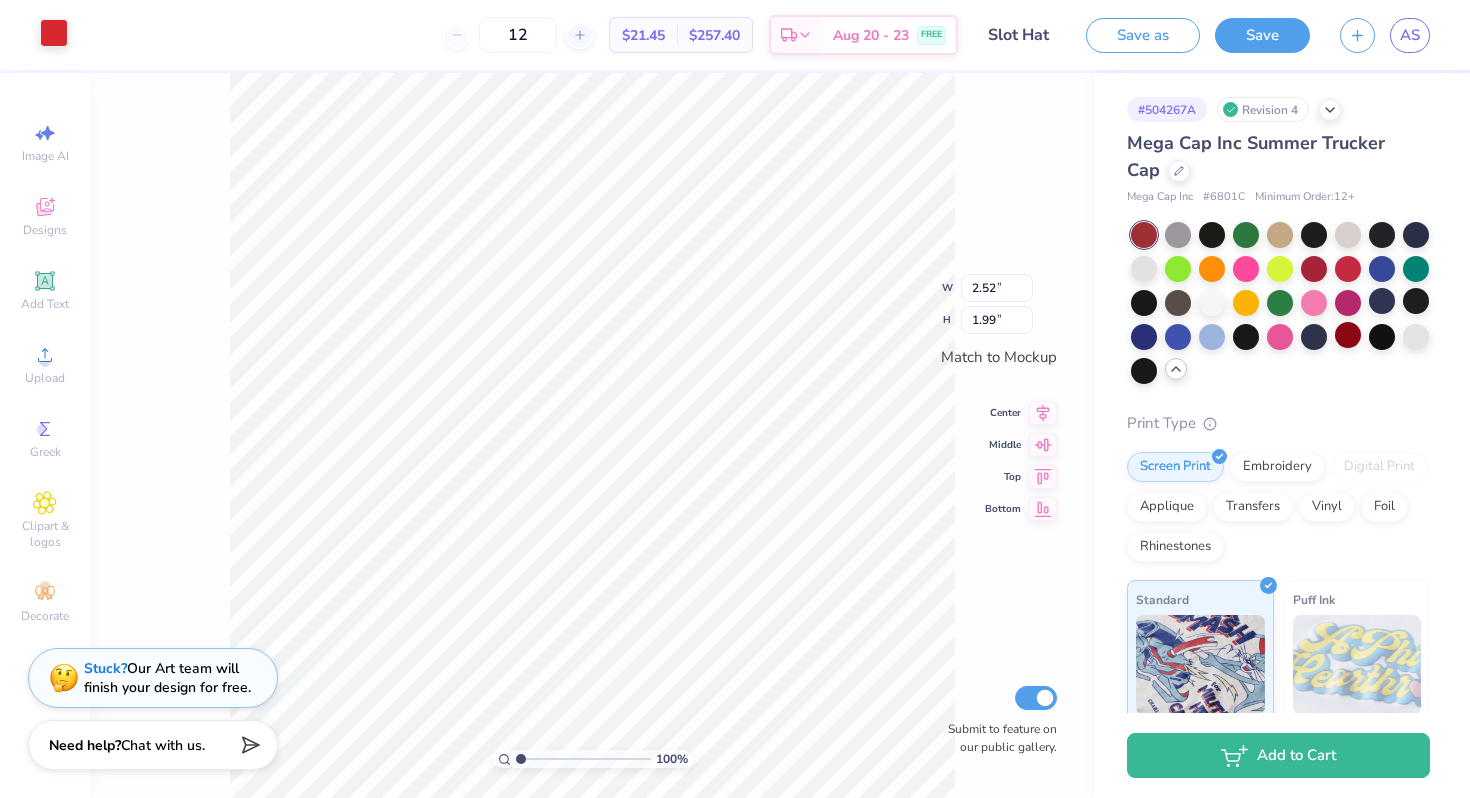 click at bounding box center (54, 33) 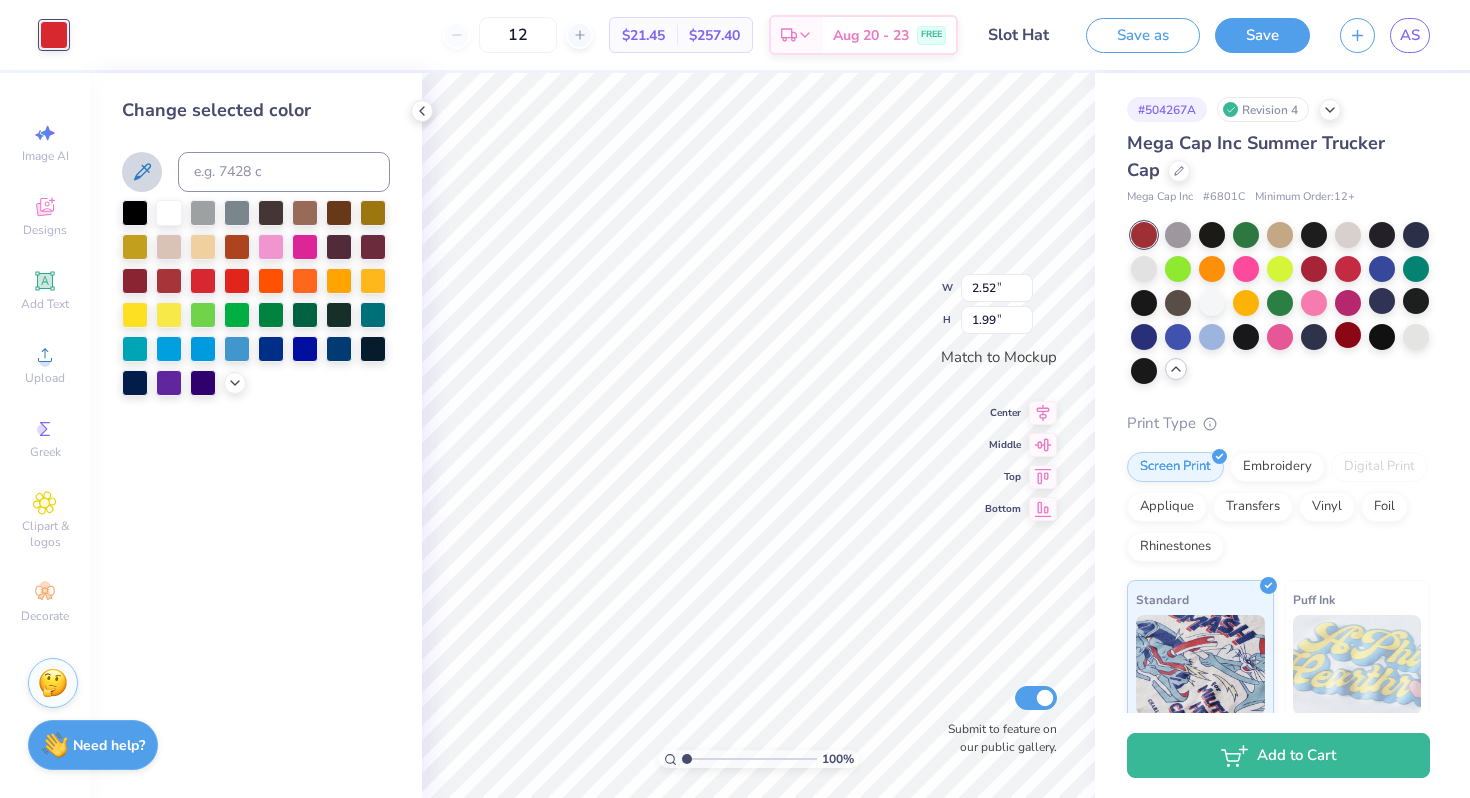 click at bounding box center (142, 172) 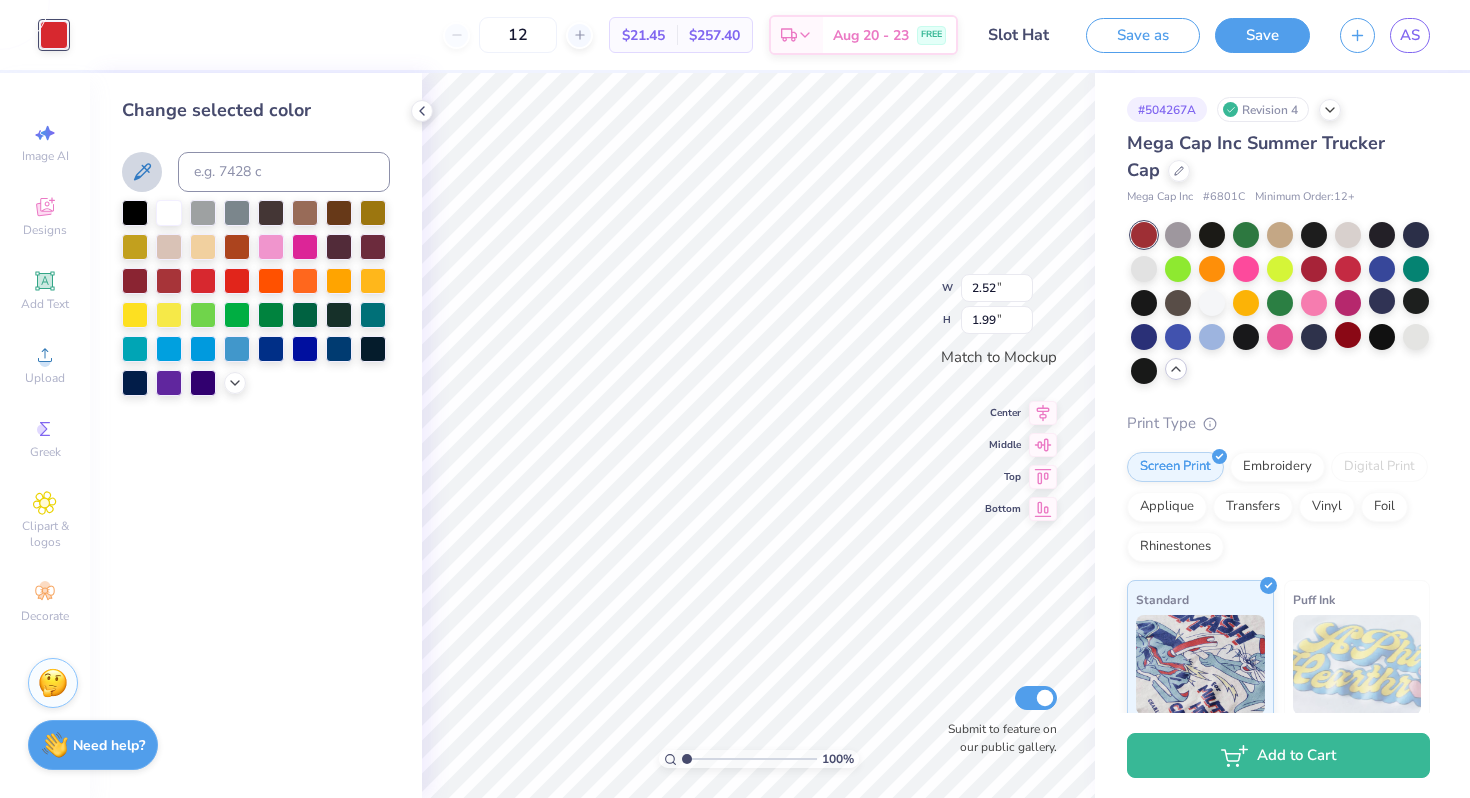 click 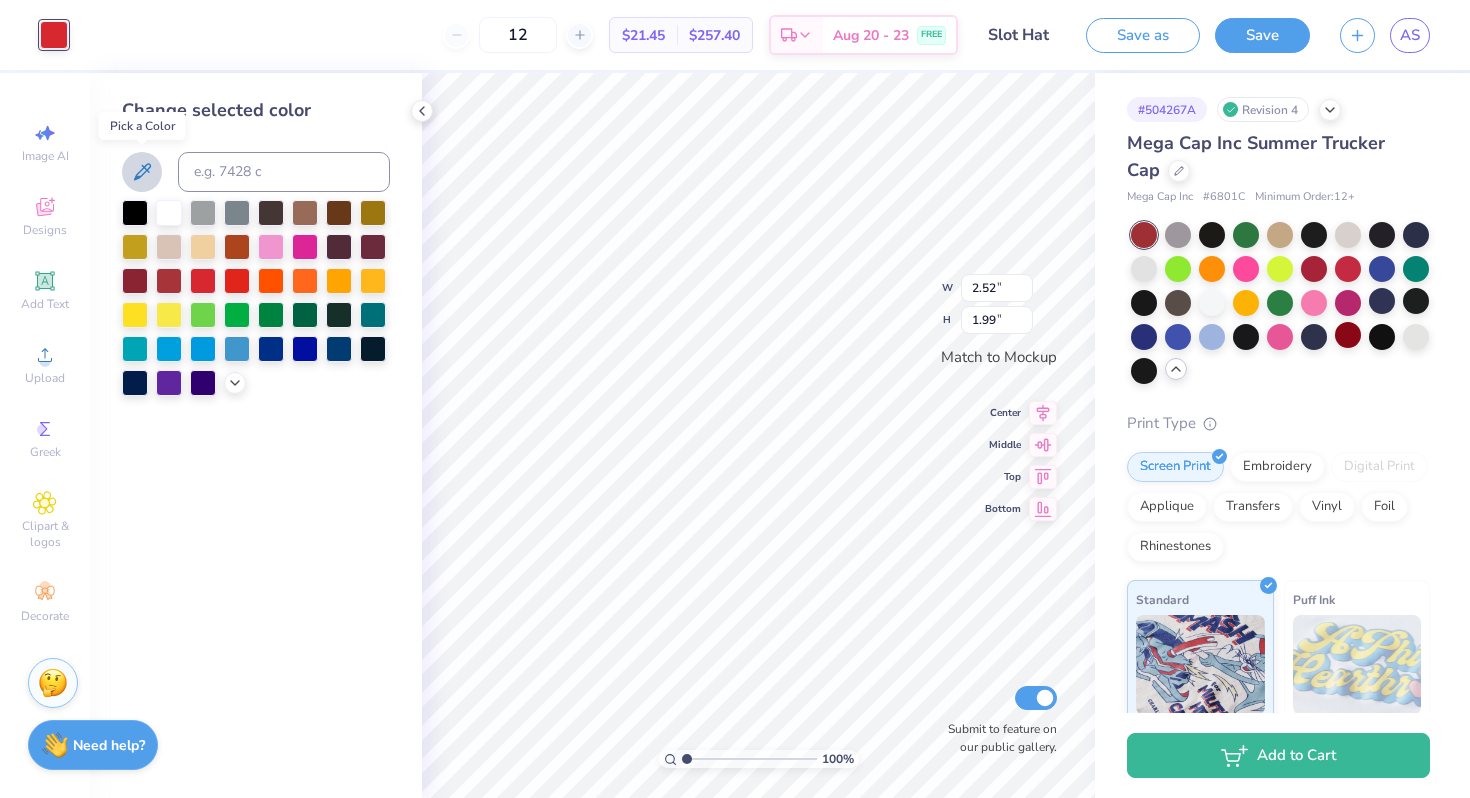 click 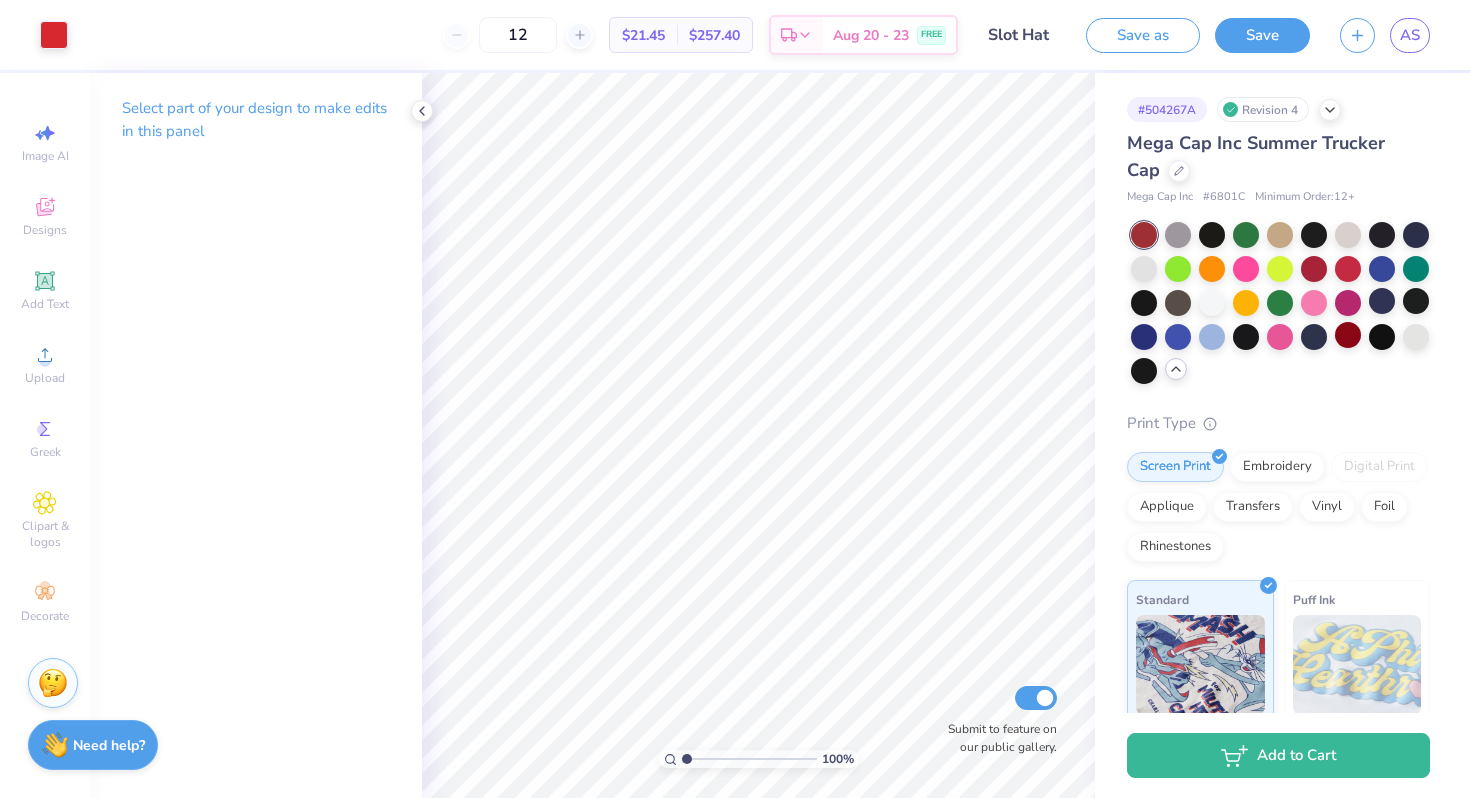 click on "Select part of your design to make edits in this panel" at bounding box center (256, 120) 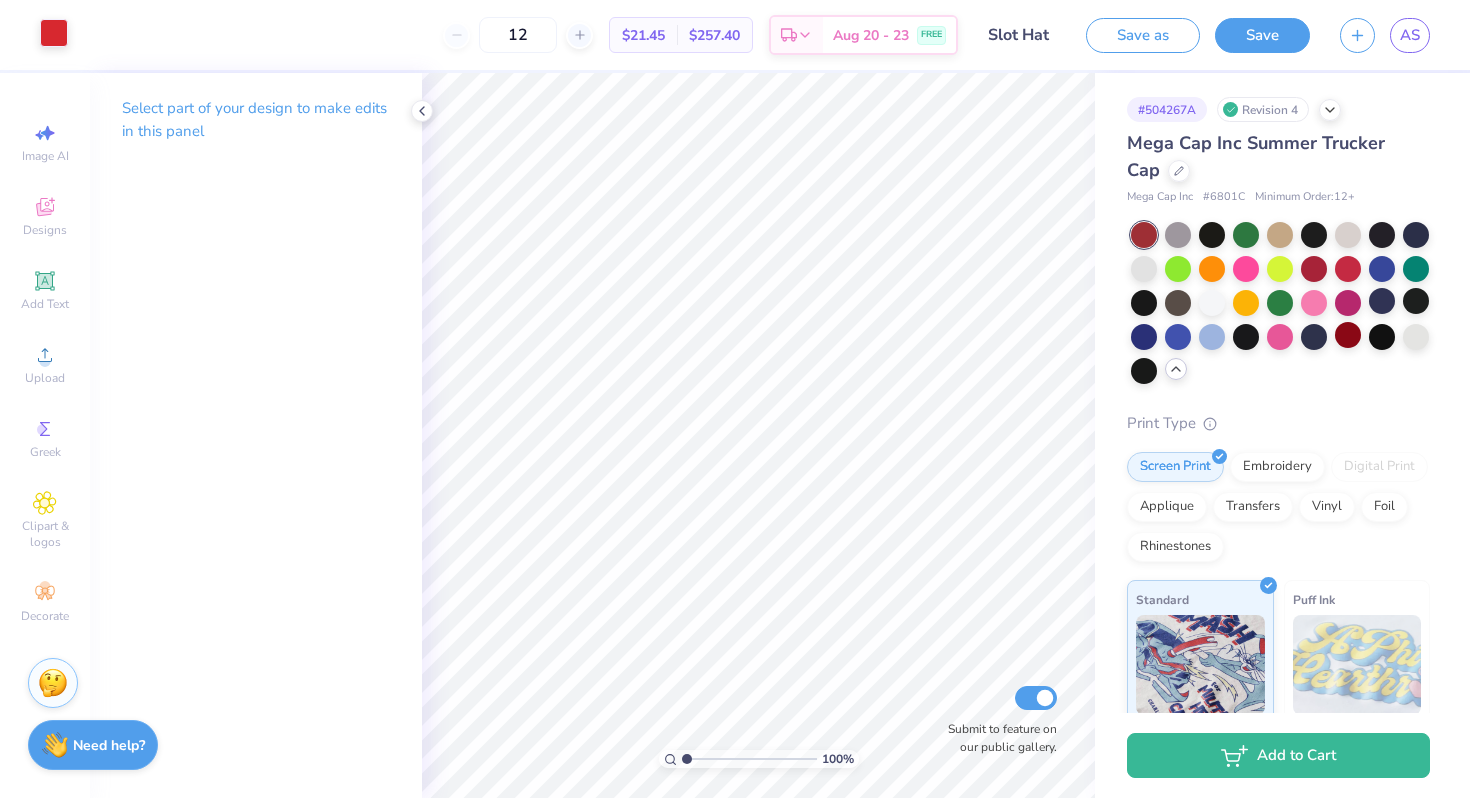 click at bounding box center (54, 33) 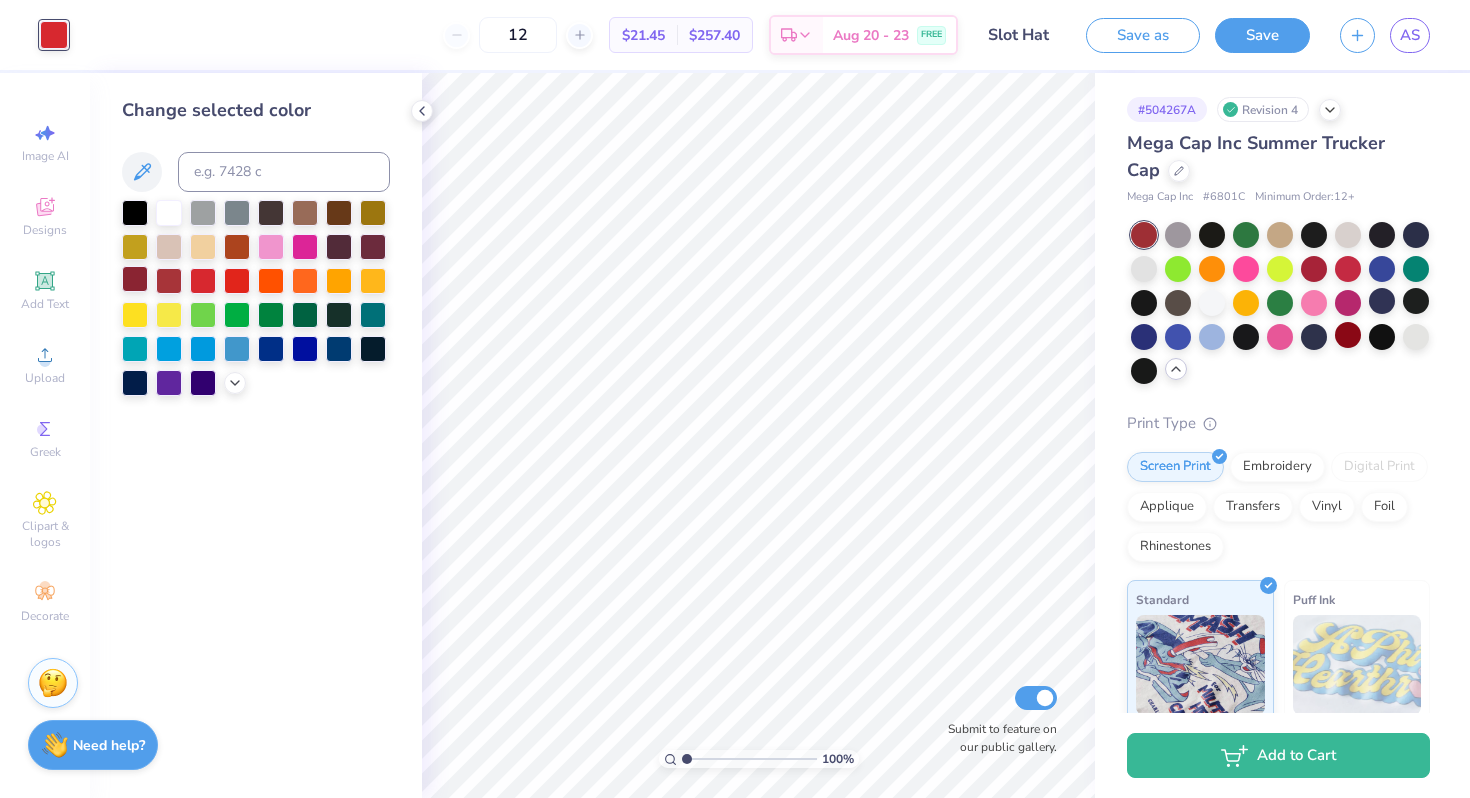 click at bounding box center (135, 279) 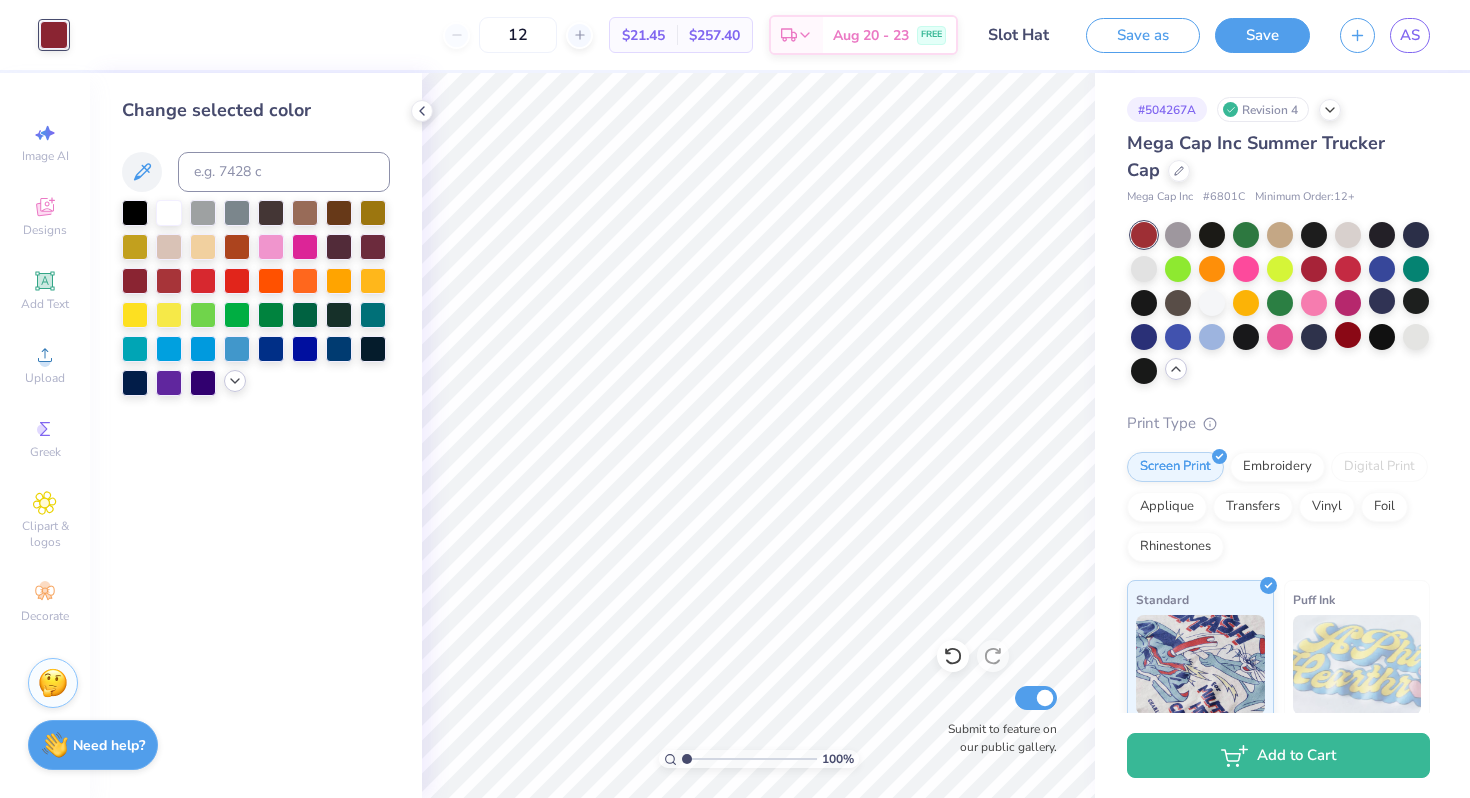 click 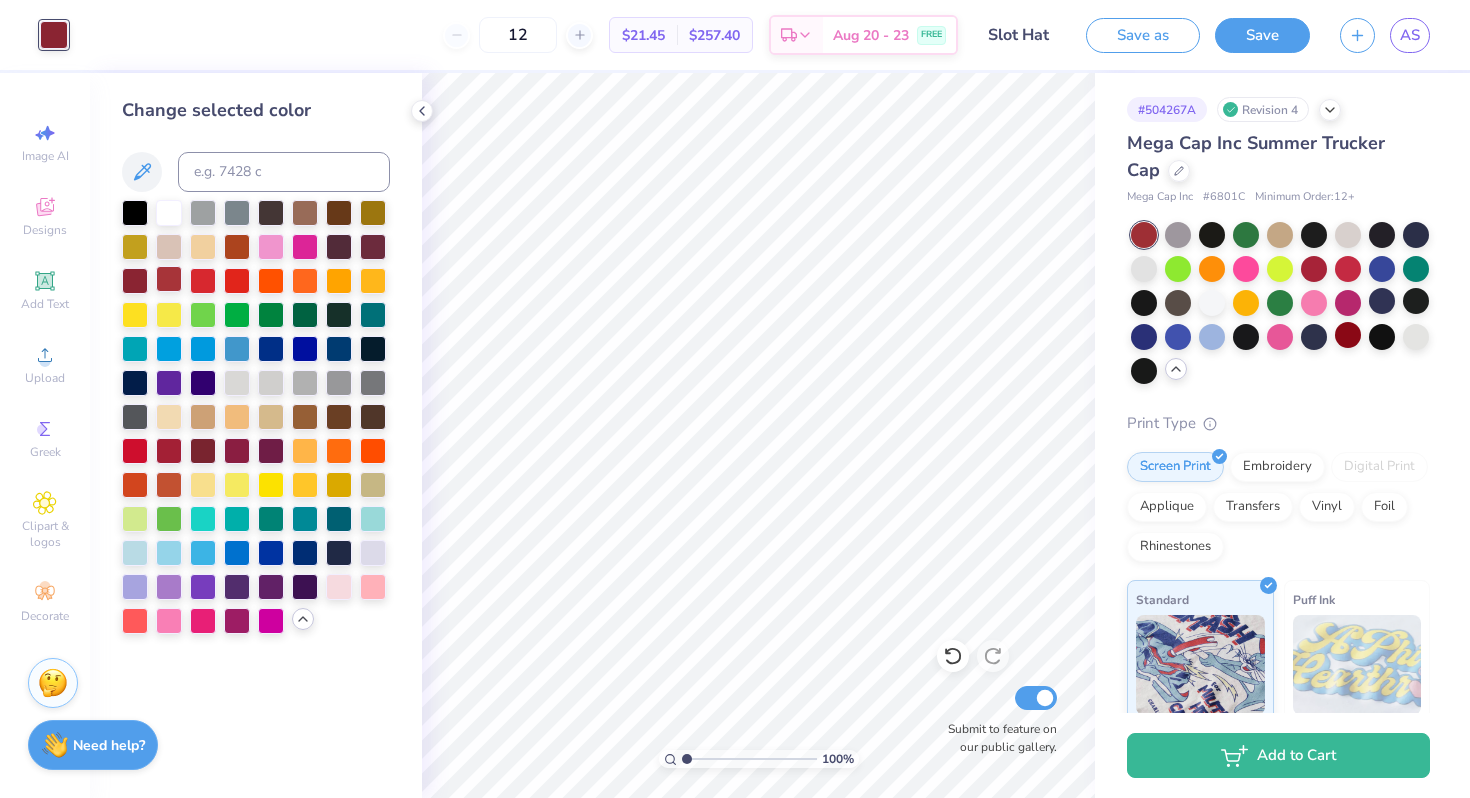 click at bounding box center [169, 279] 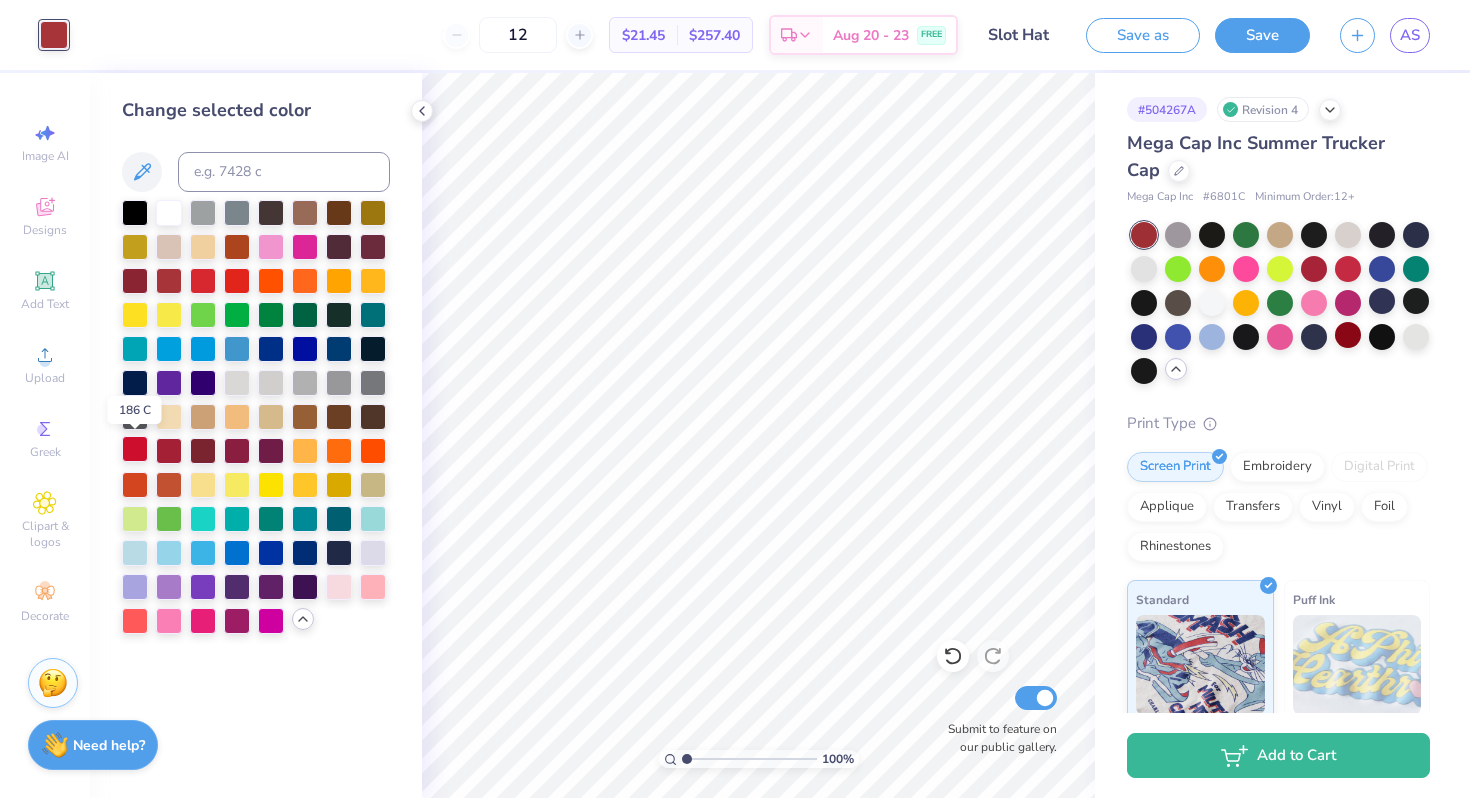 click at bounding box center [135, 449] 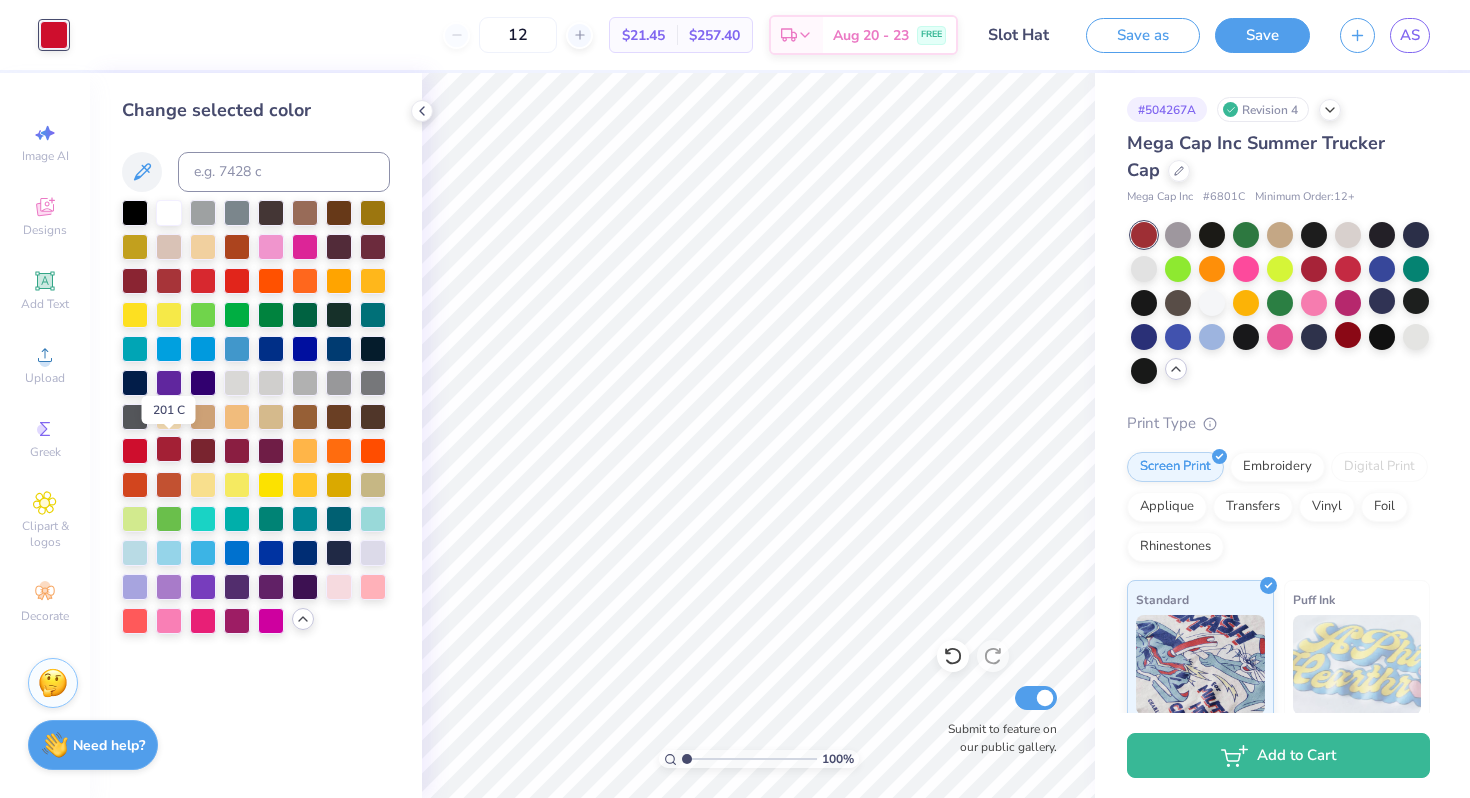click at bounding box center (169, 449) 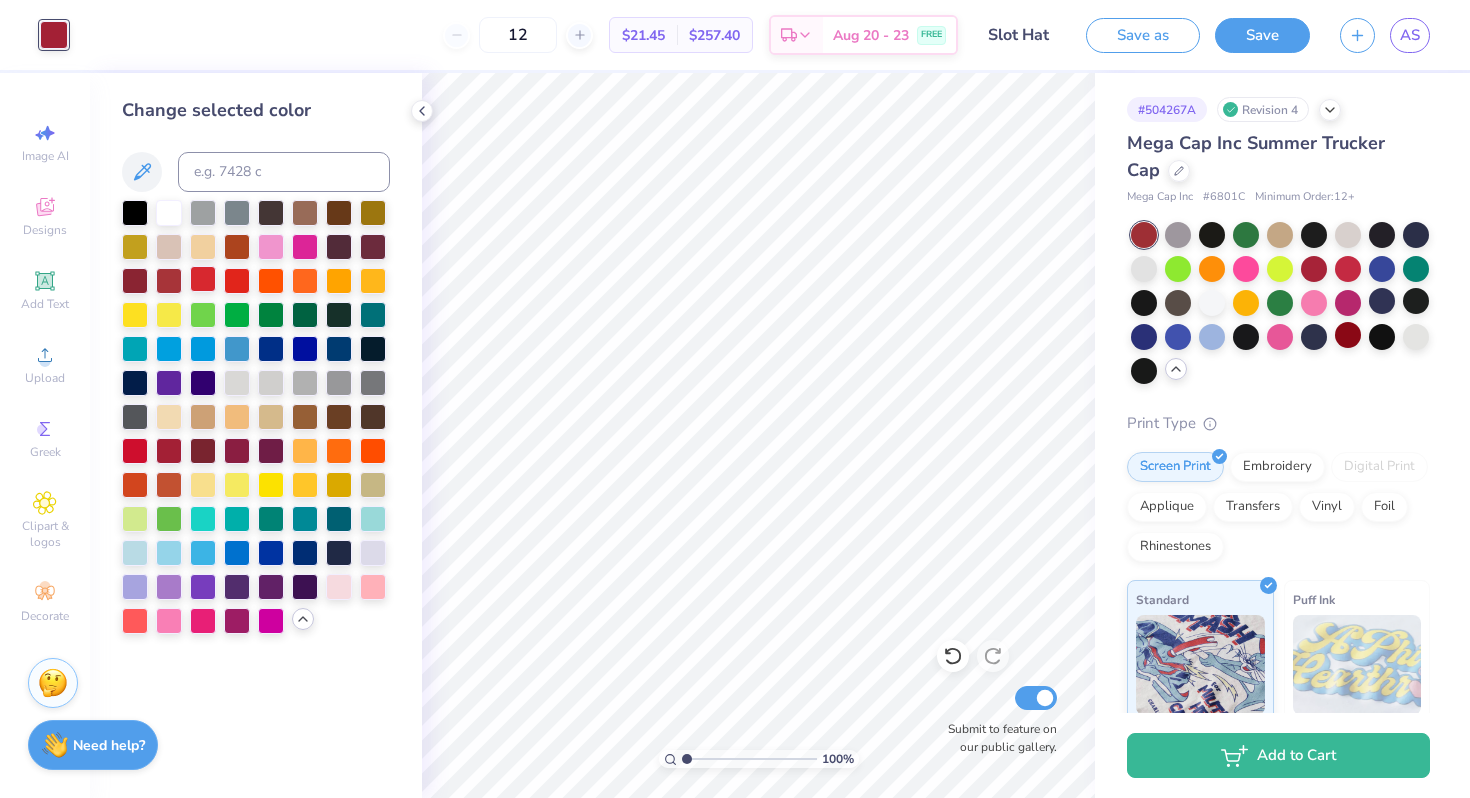 click at bounding box center (203, 279) 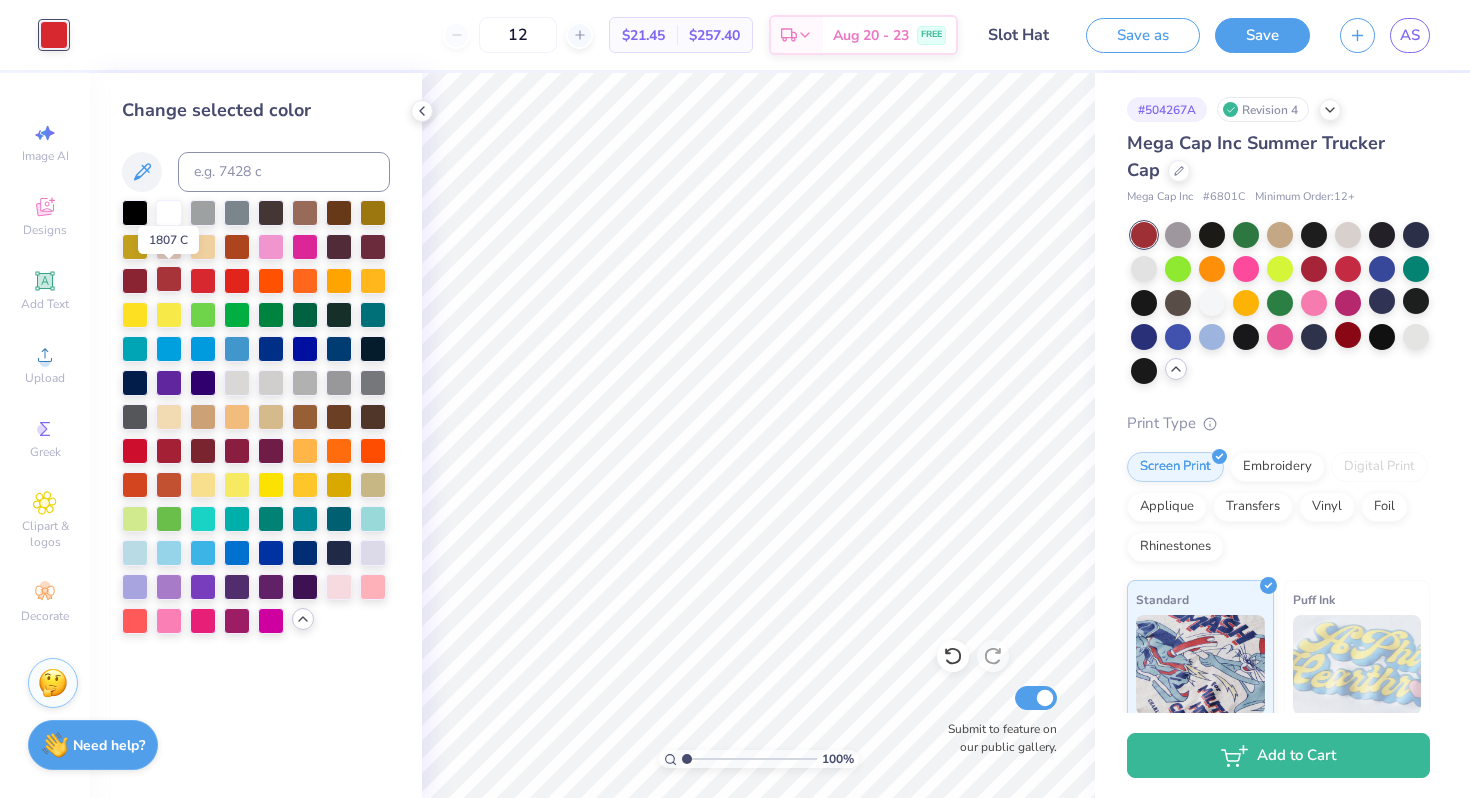 click at bounding box center (169, 279) 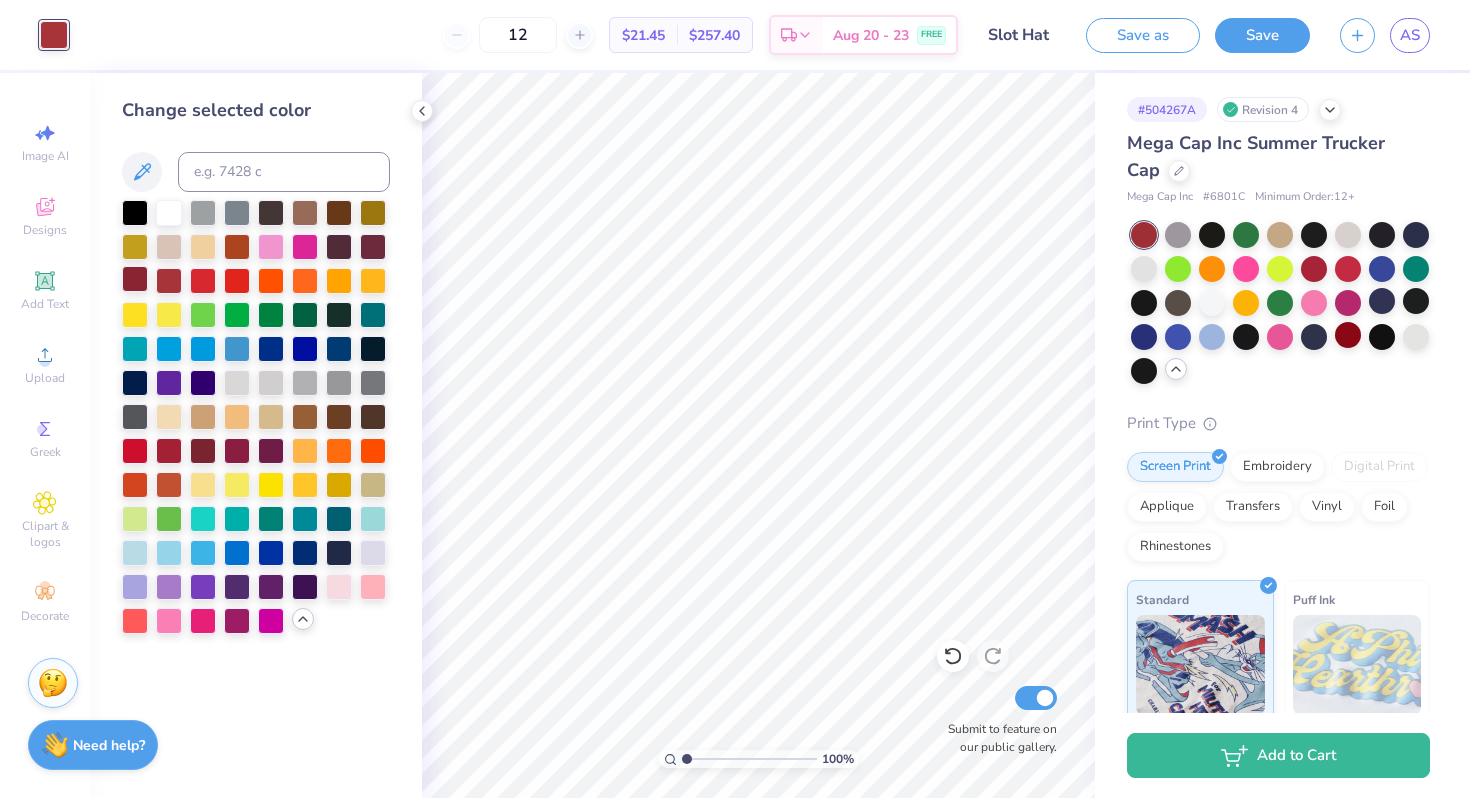 click at bounding box center [135, 279] 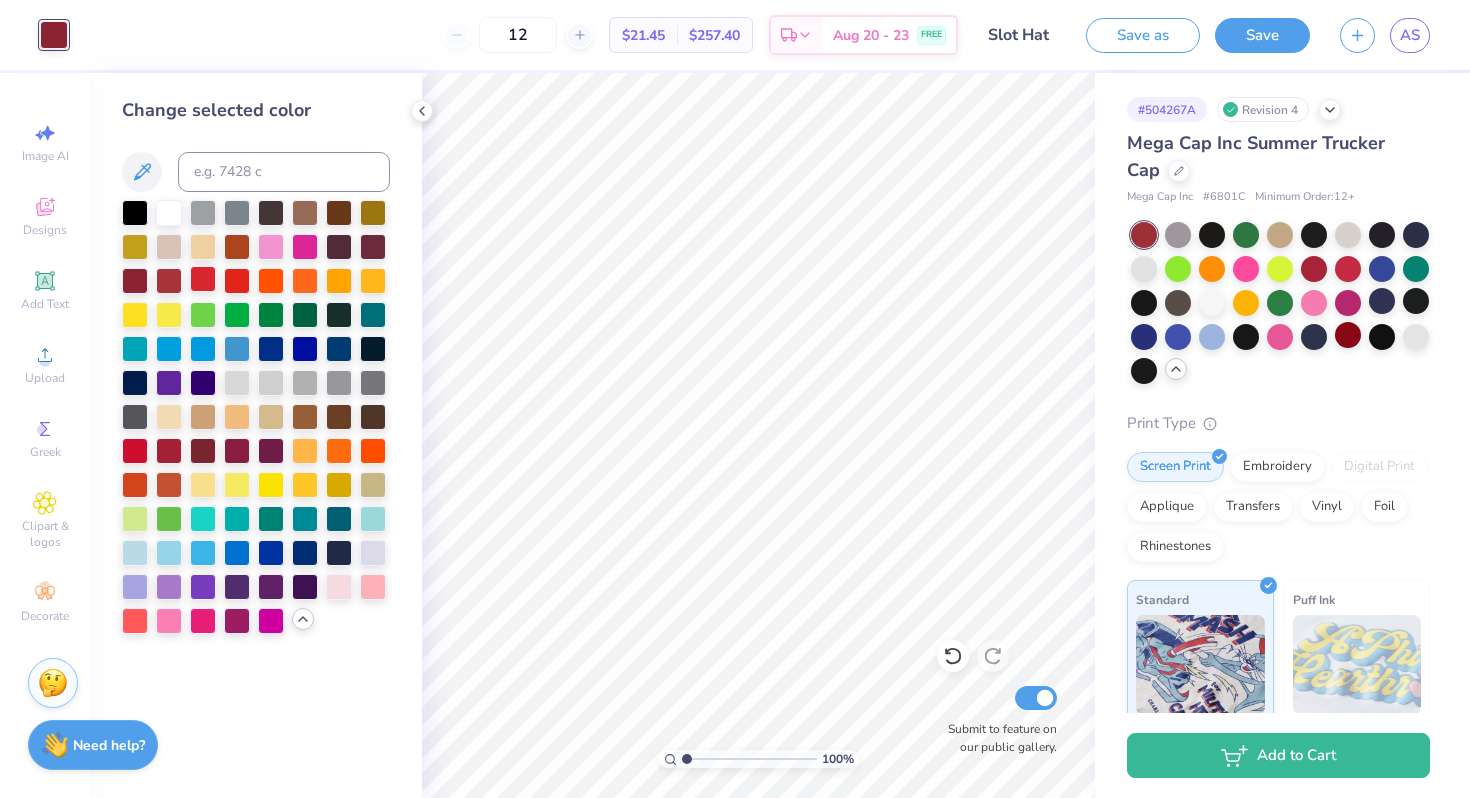 click at bounding box center (203, 279) 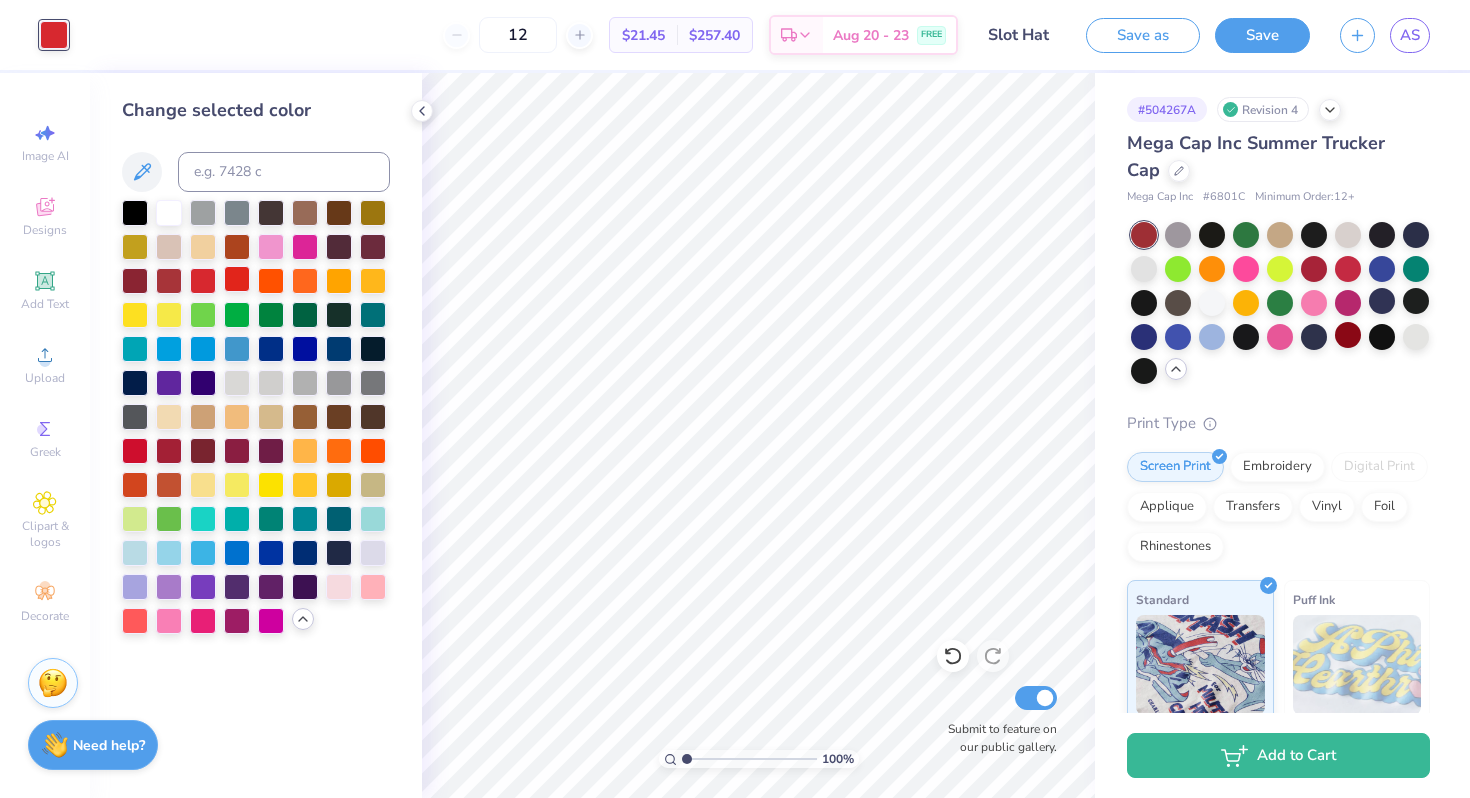 click at bounding box center (237, 279) 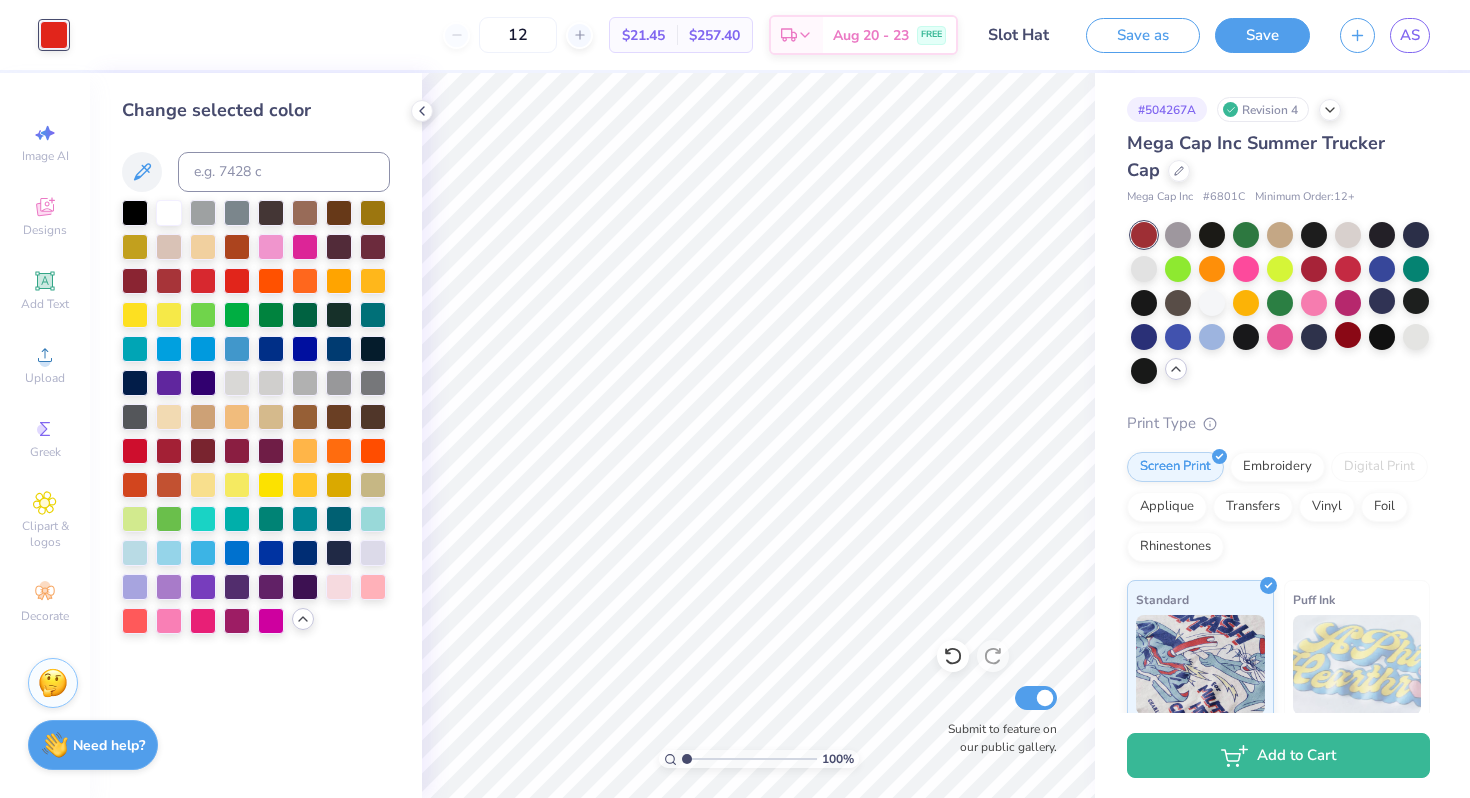 click 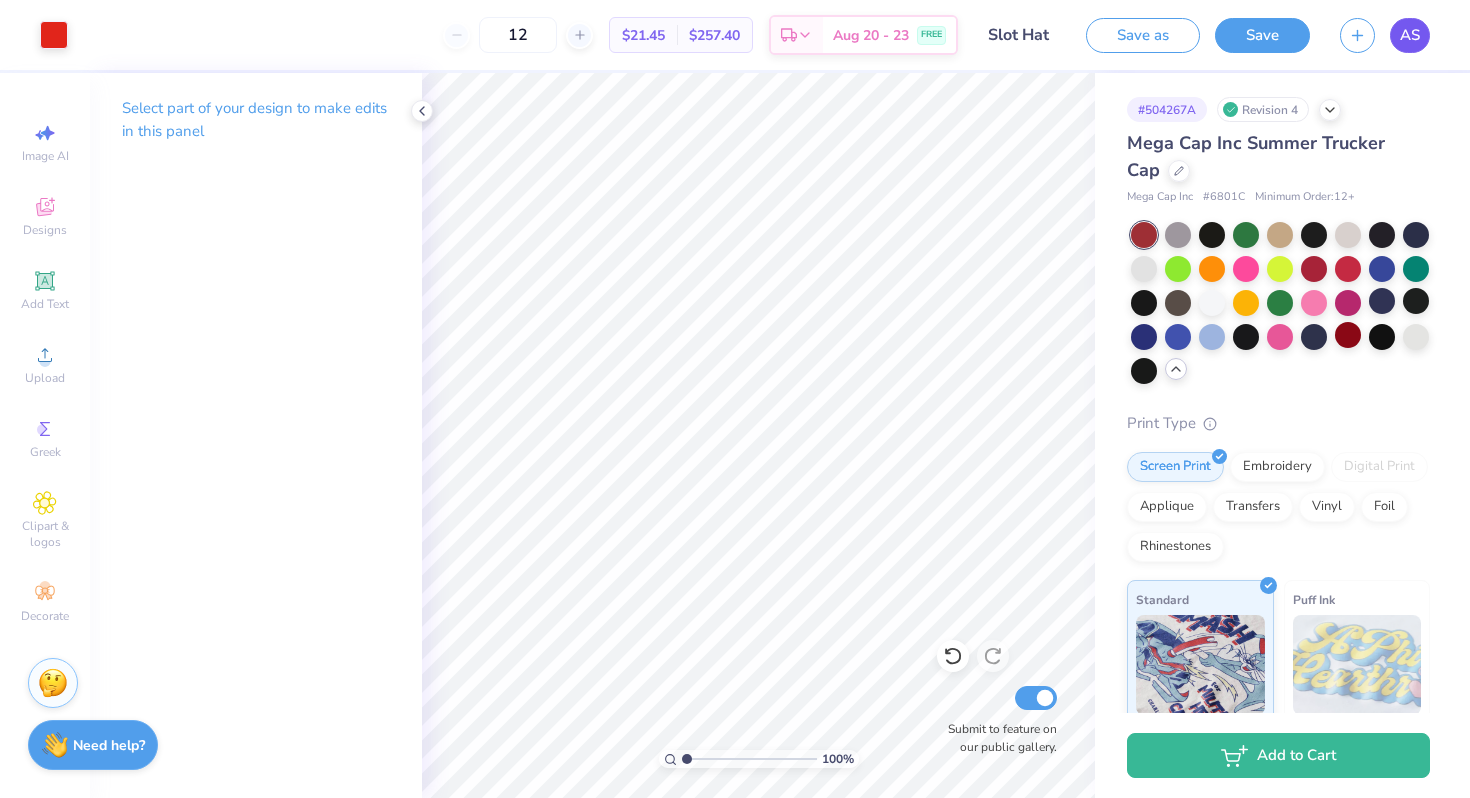 click on "AS" at bounding box center [1410, 35] 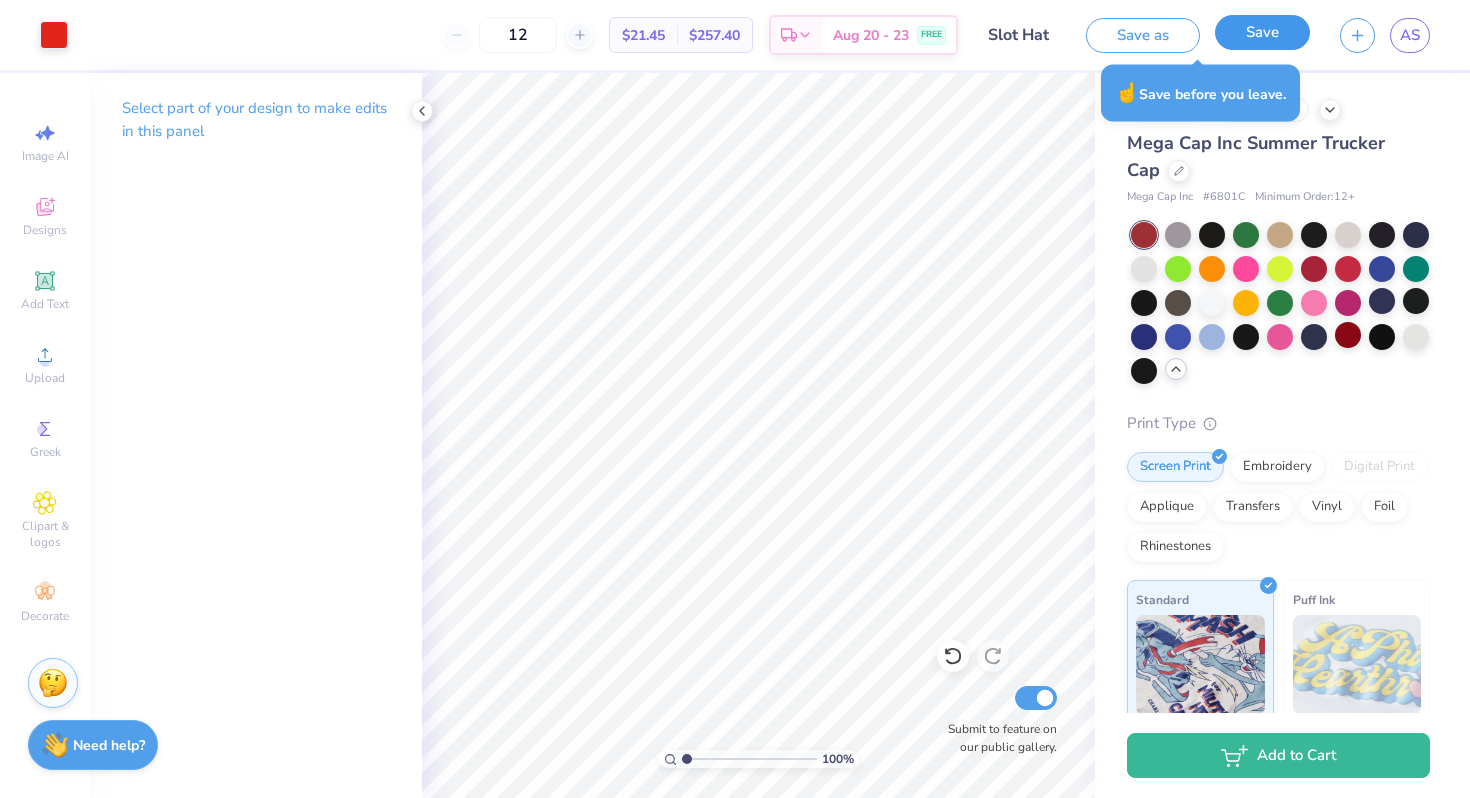 click on "Save" at bounding box center (1262, 32) 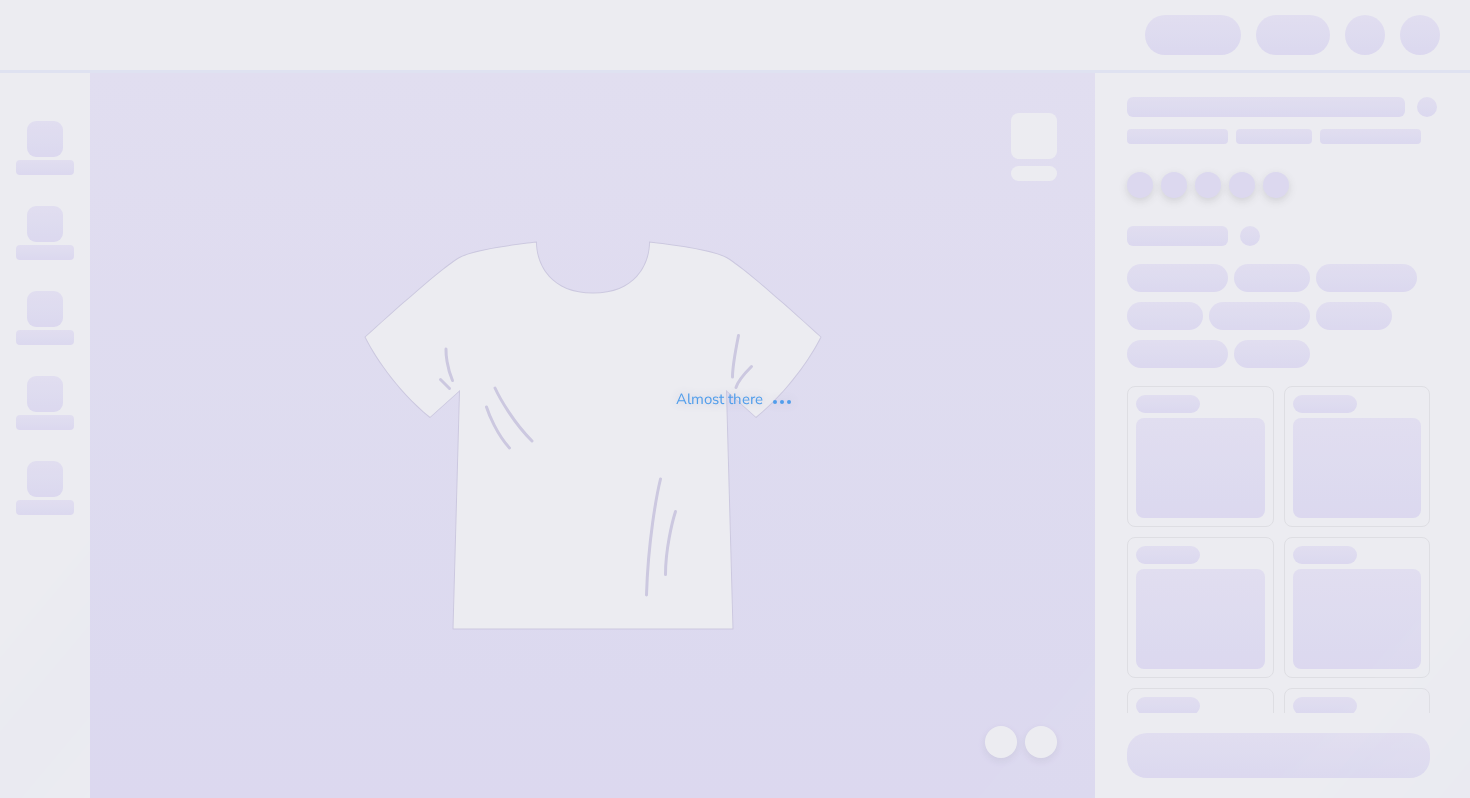 scroll, scrollTop: 0, scrollLeft: 0, axis: both 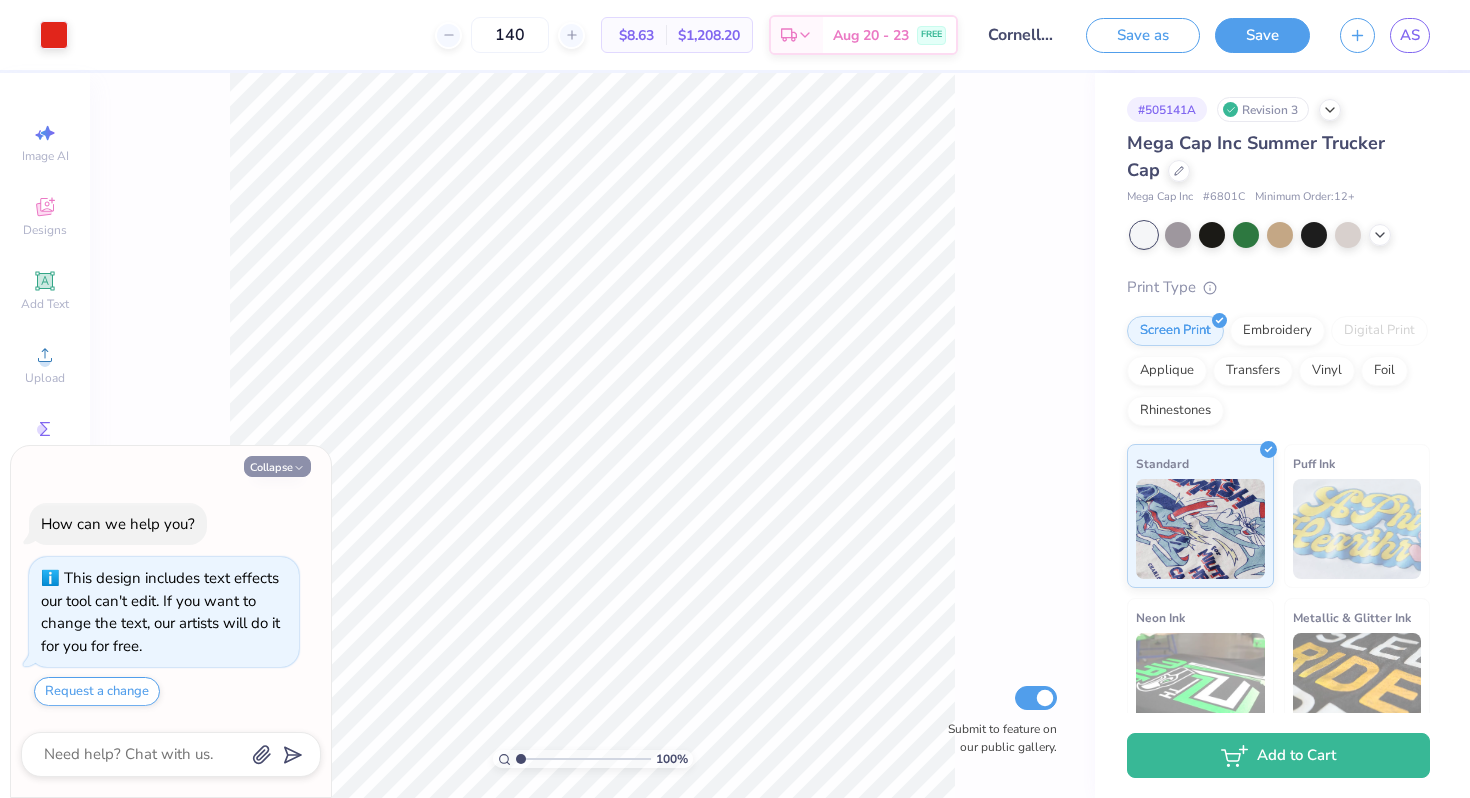click 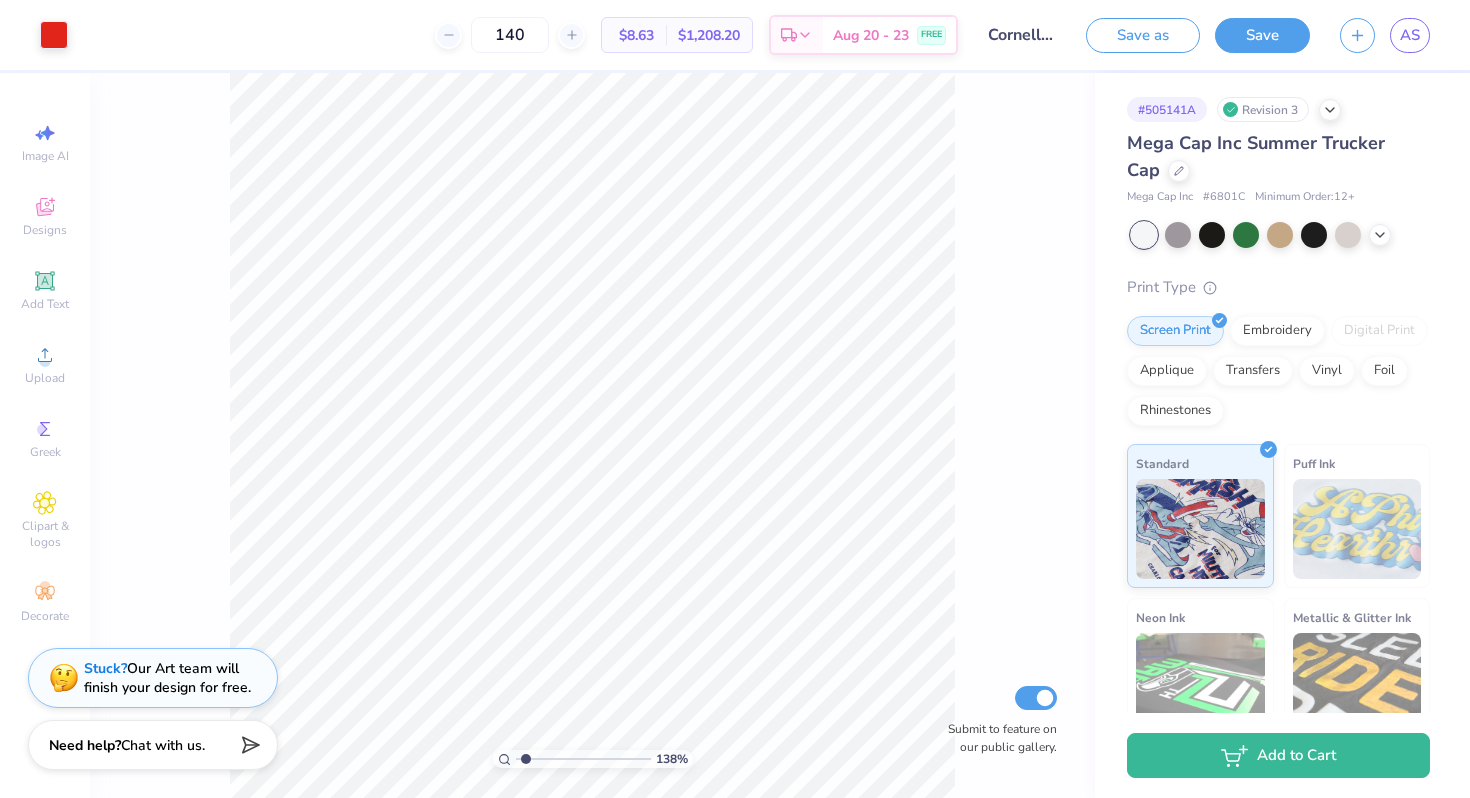 click at bounding box center (583, 759) 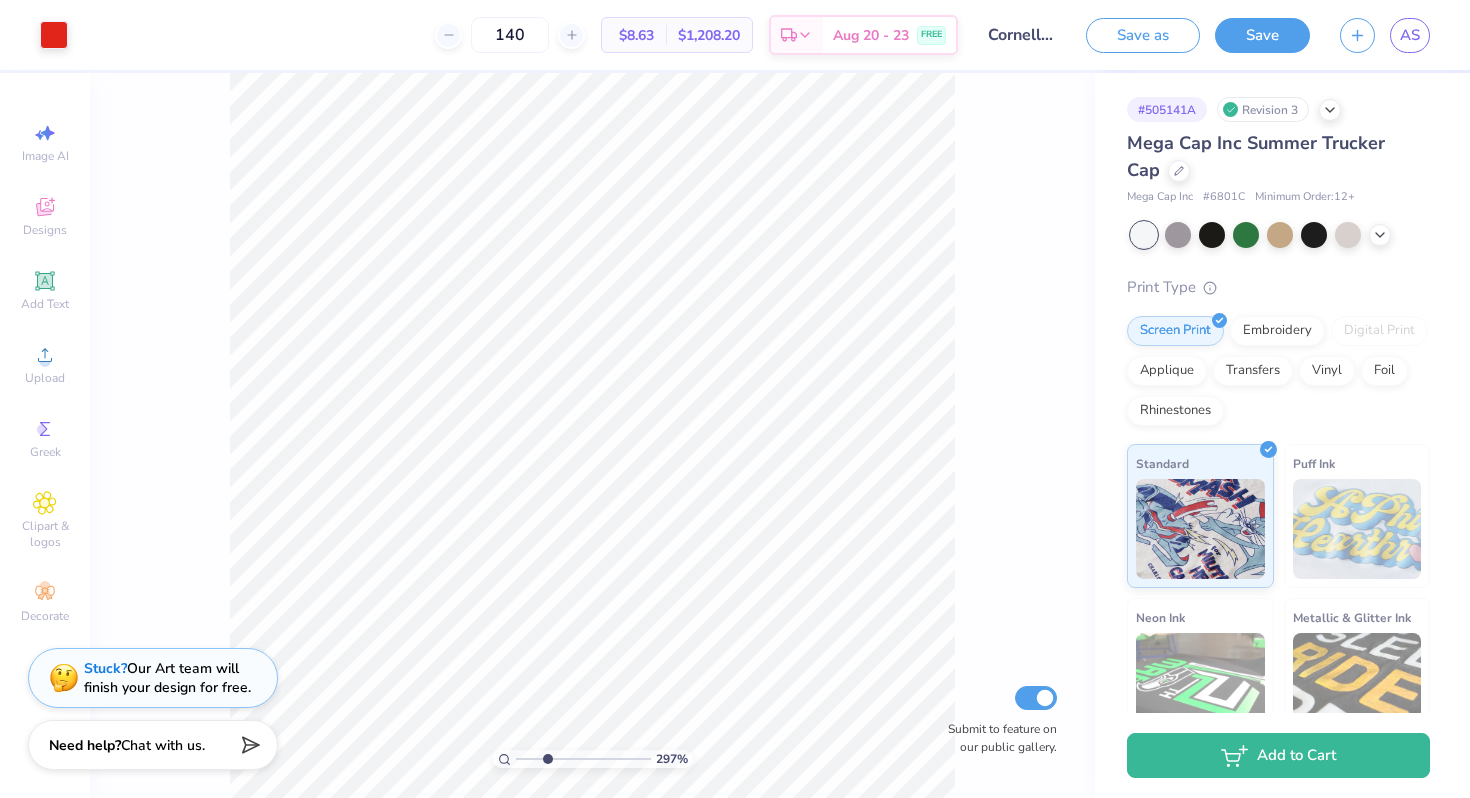 drag, startPoint x: 525, startPoint y: 760, endPoint x: 547, endPoint y: 757, distance: 22.203604 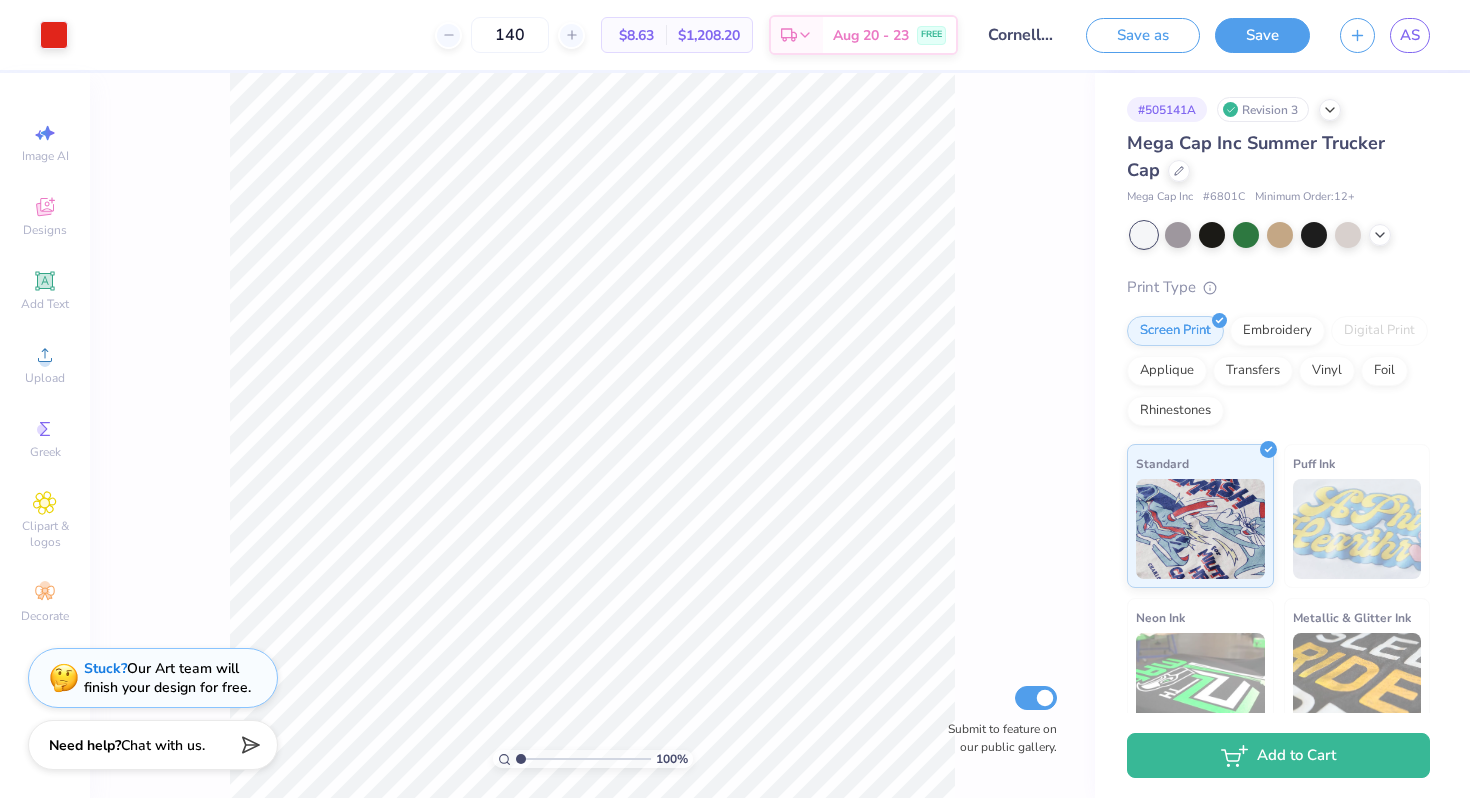 drag, startPoint x: 546, startPoint y: 757, endPoint x: 507, endPoint y: 756, distance: 39.012817 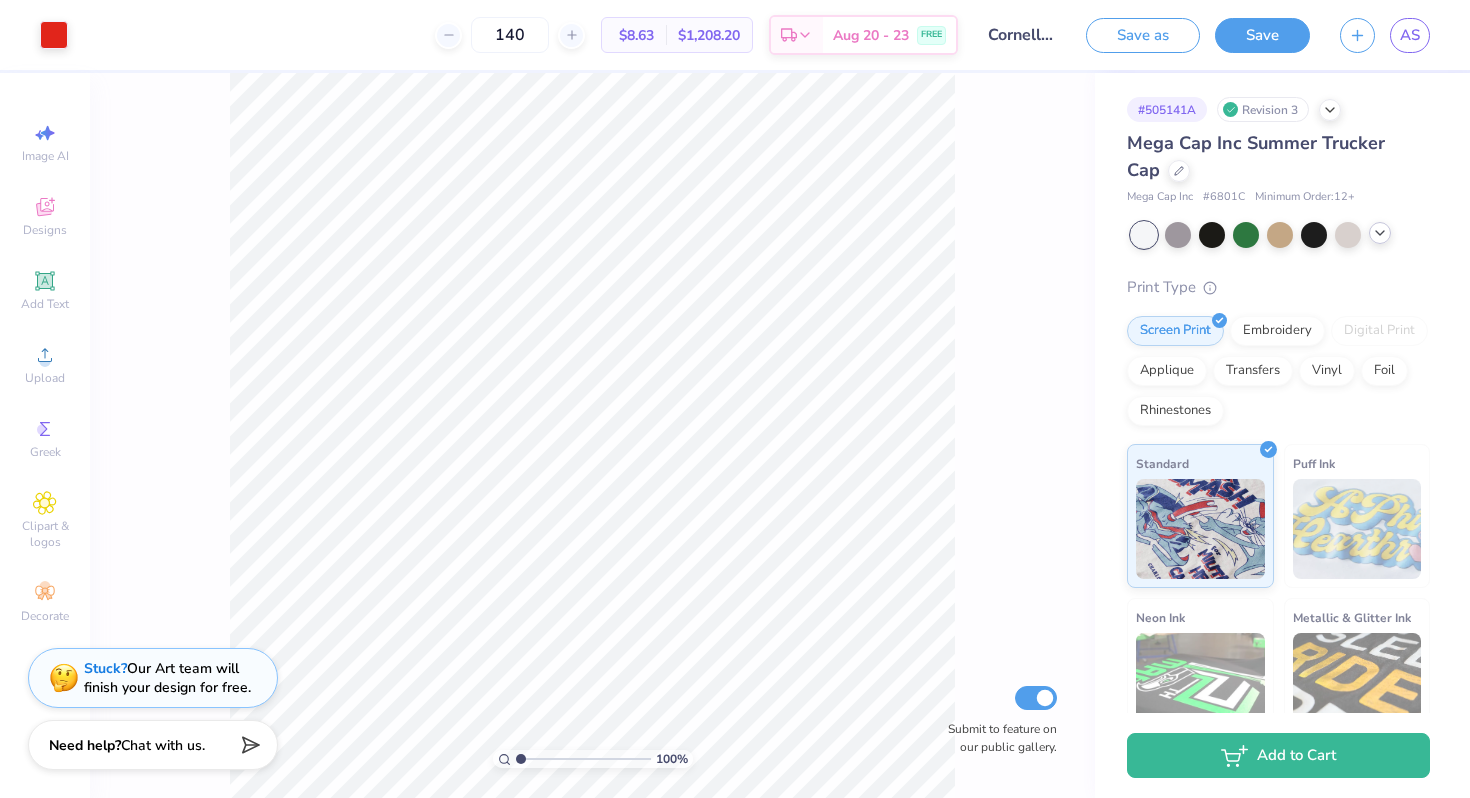 click 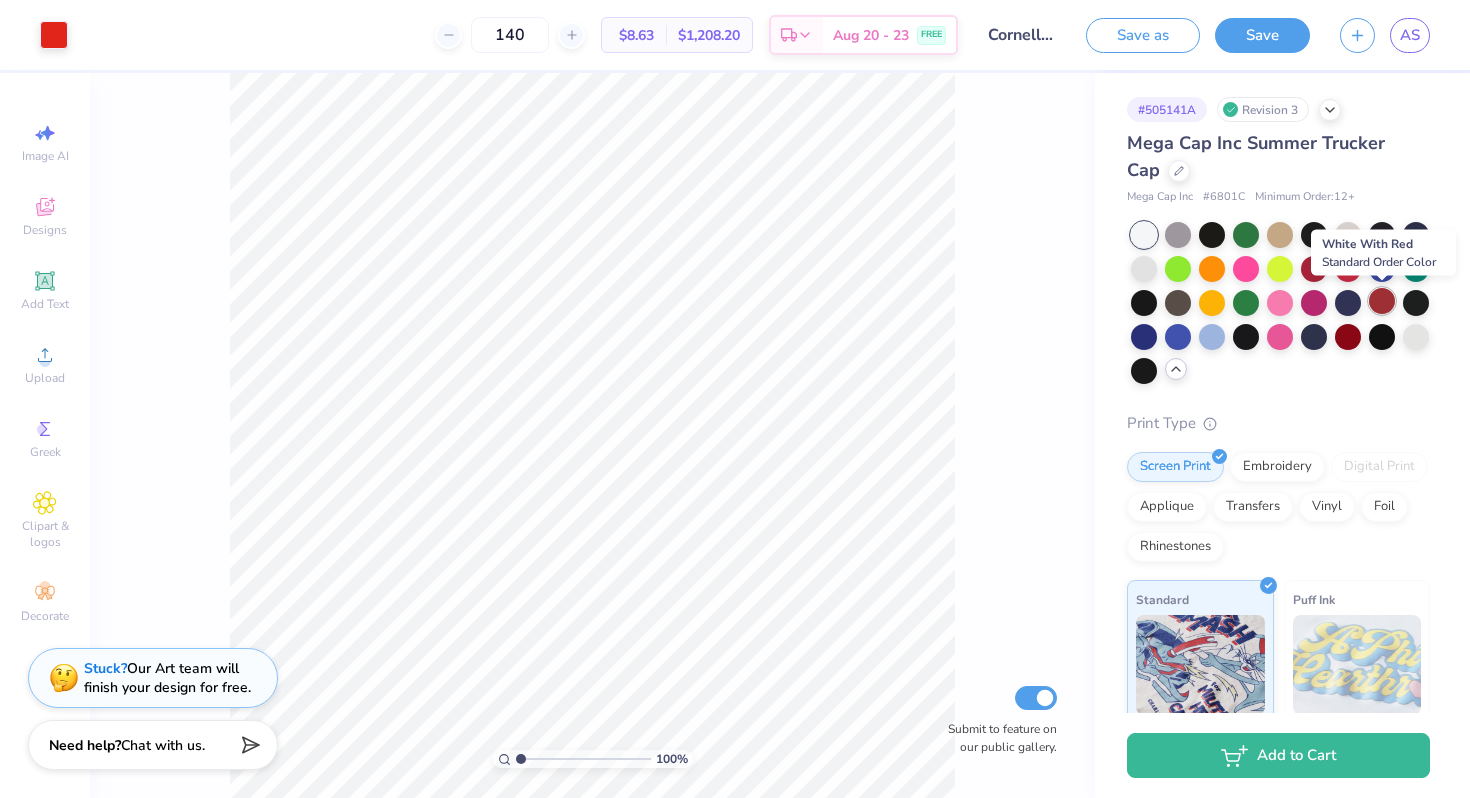 click at bounding box center [1382, 301] 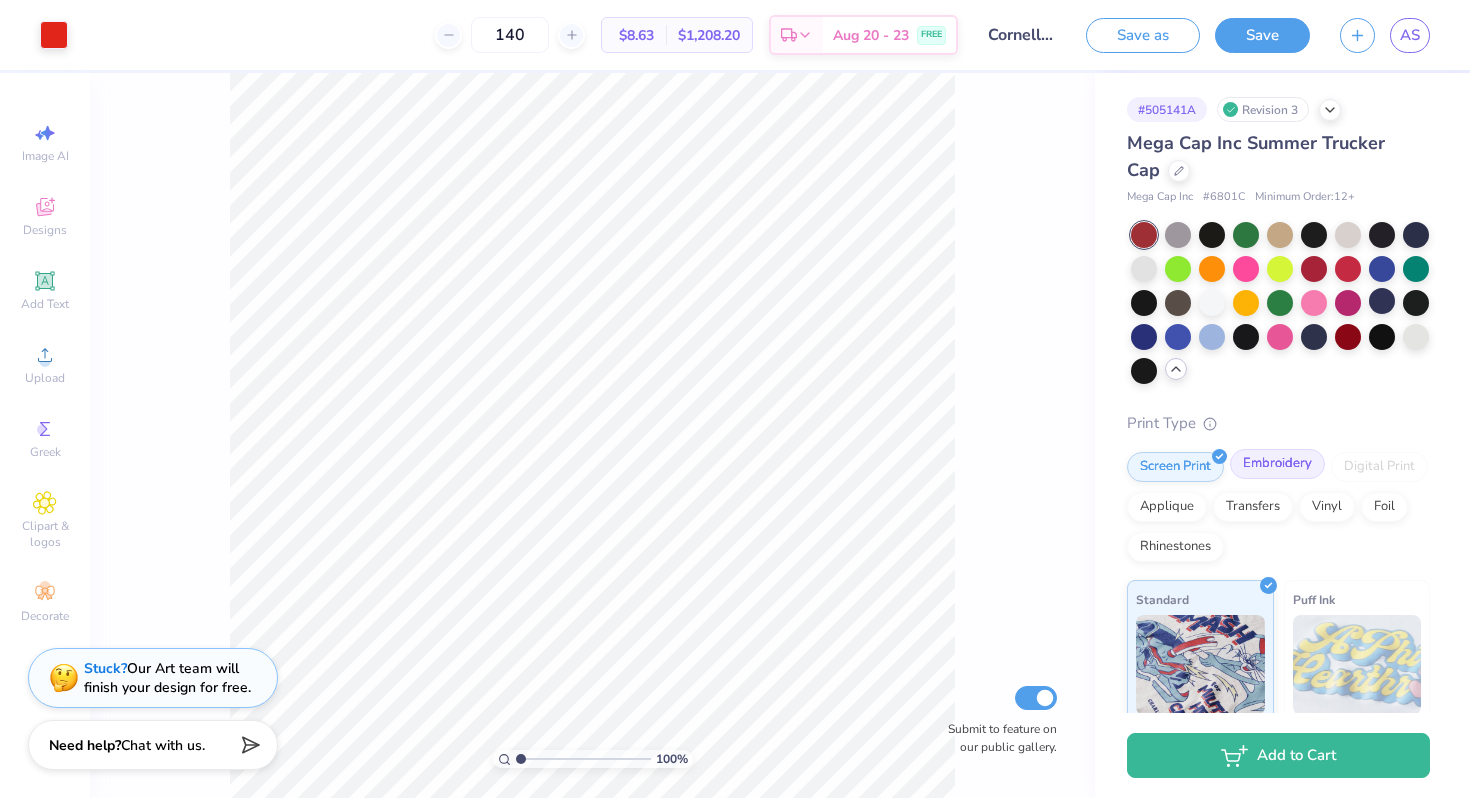 click on "Embroidery" at bounding box center [1277, 464] 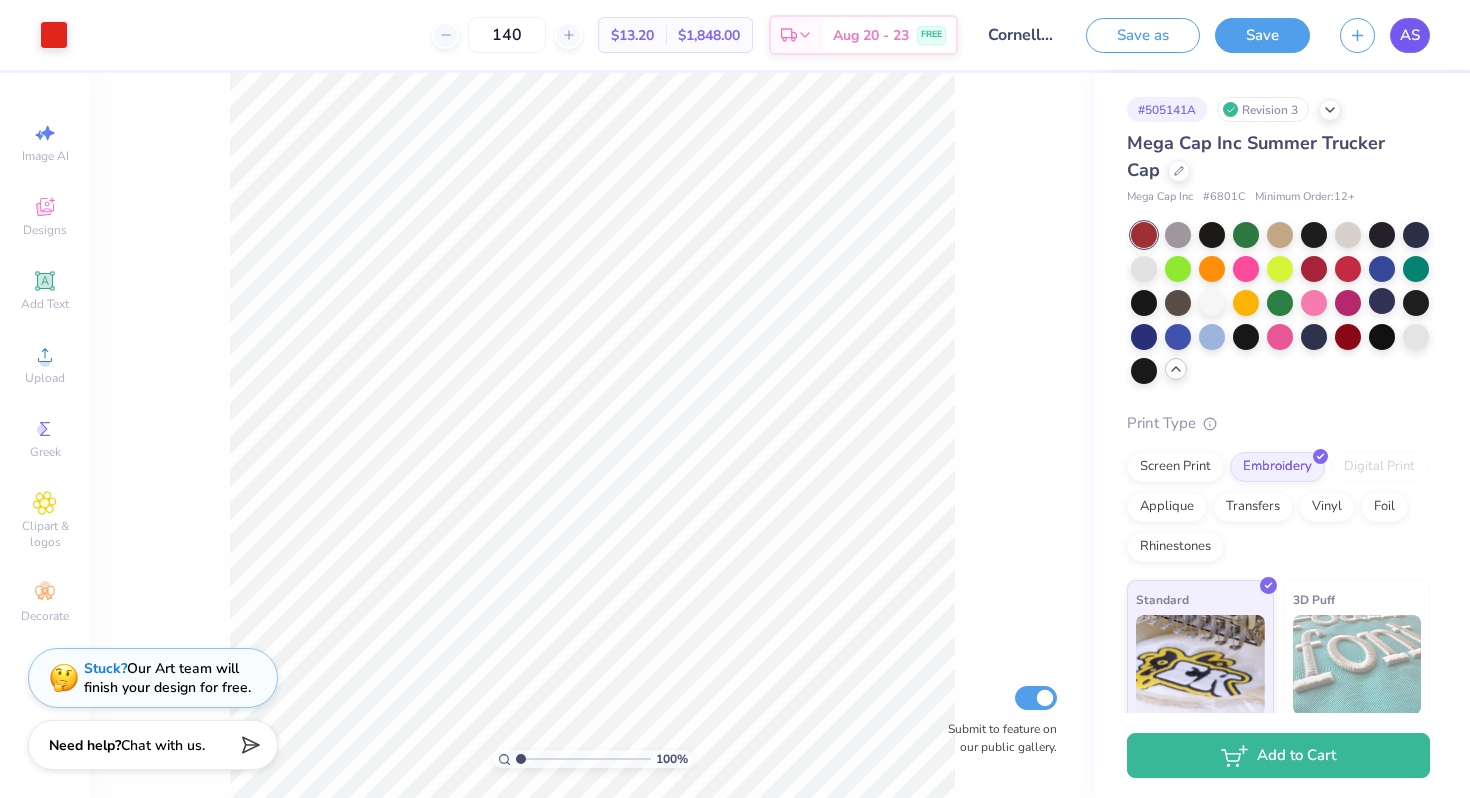 click on "AS" at bounding box center (1410, 35) 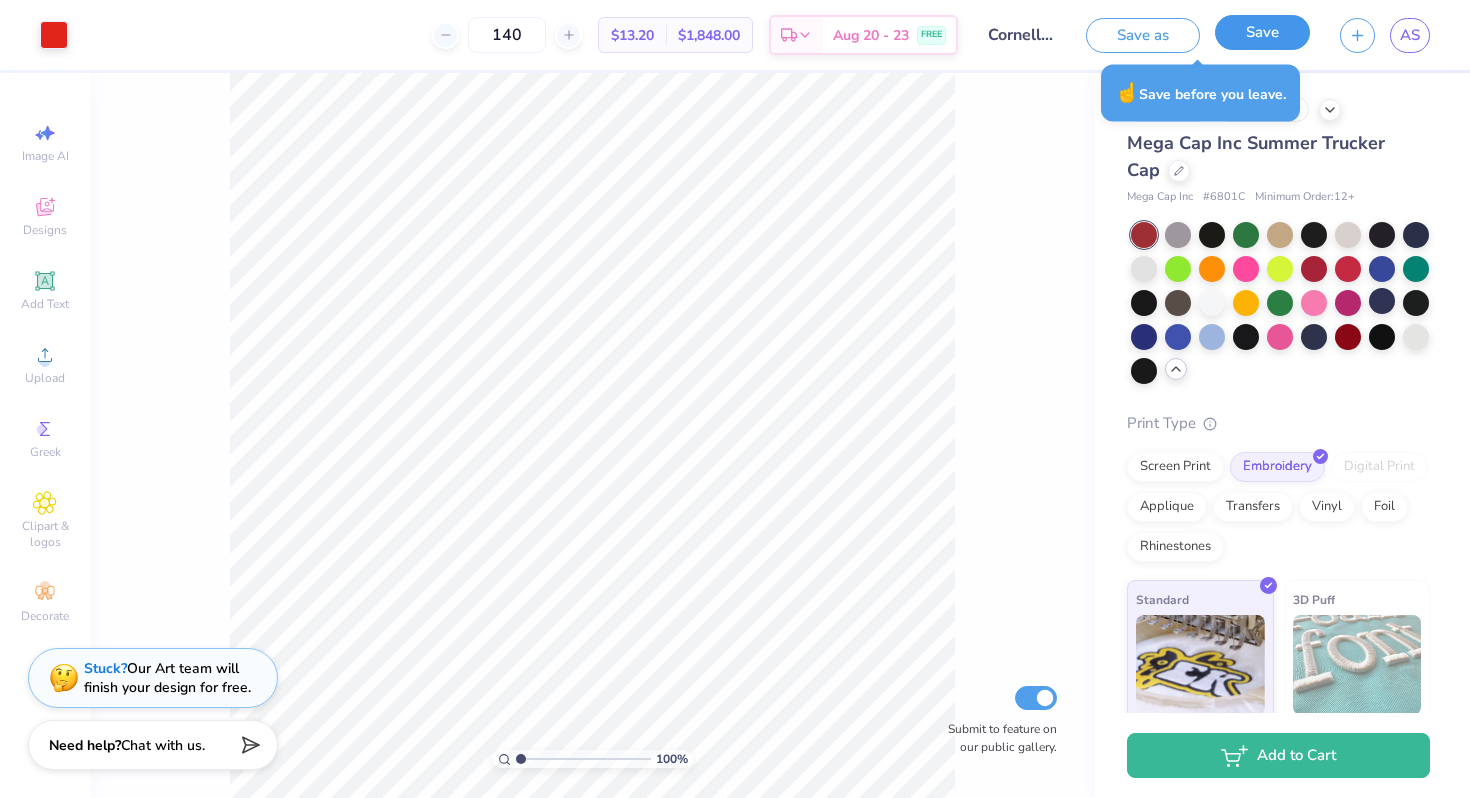 click on "Save" at bounding box center (1262, 32) 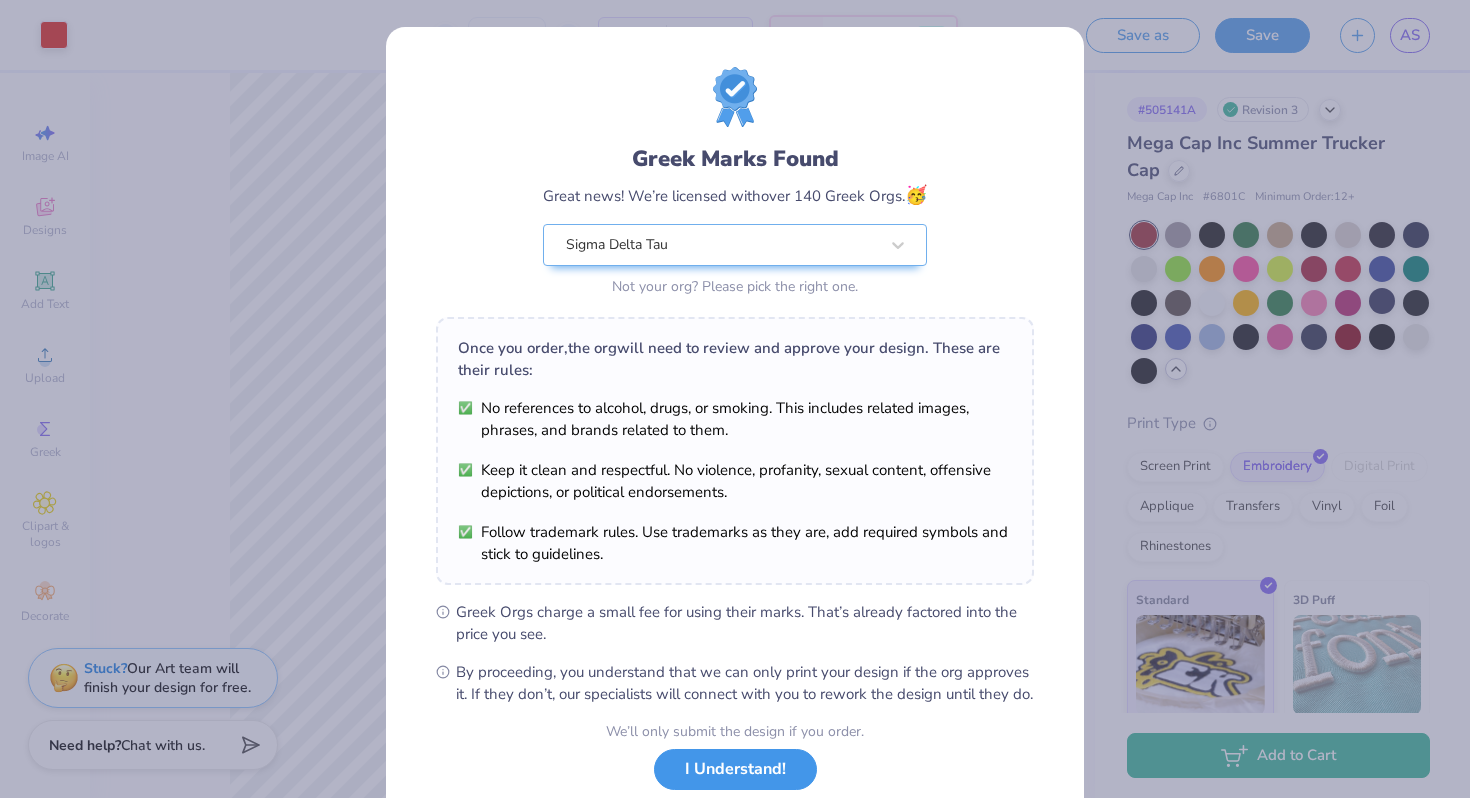click on "I Understand!" at bounding box center [735, 769] 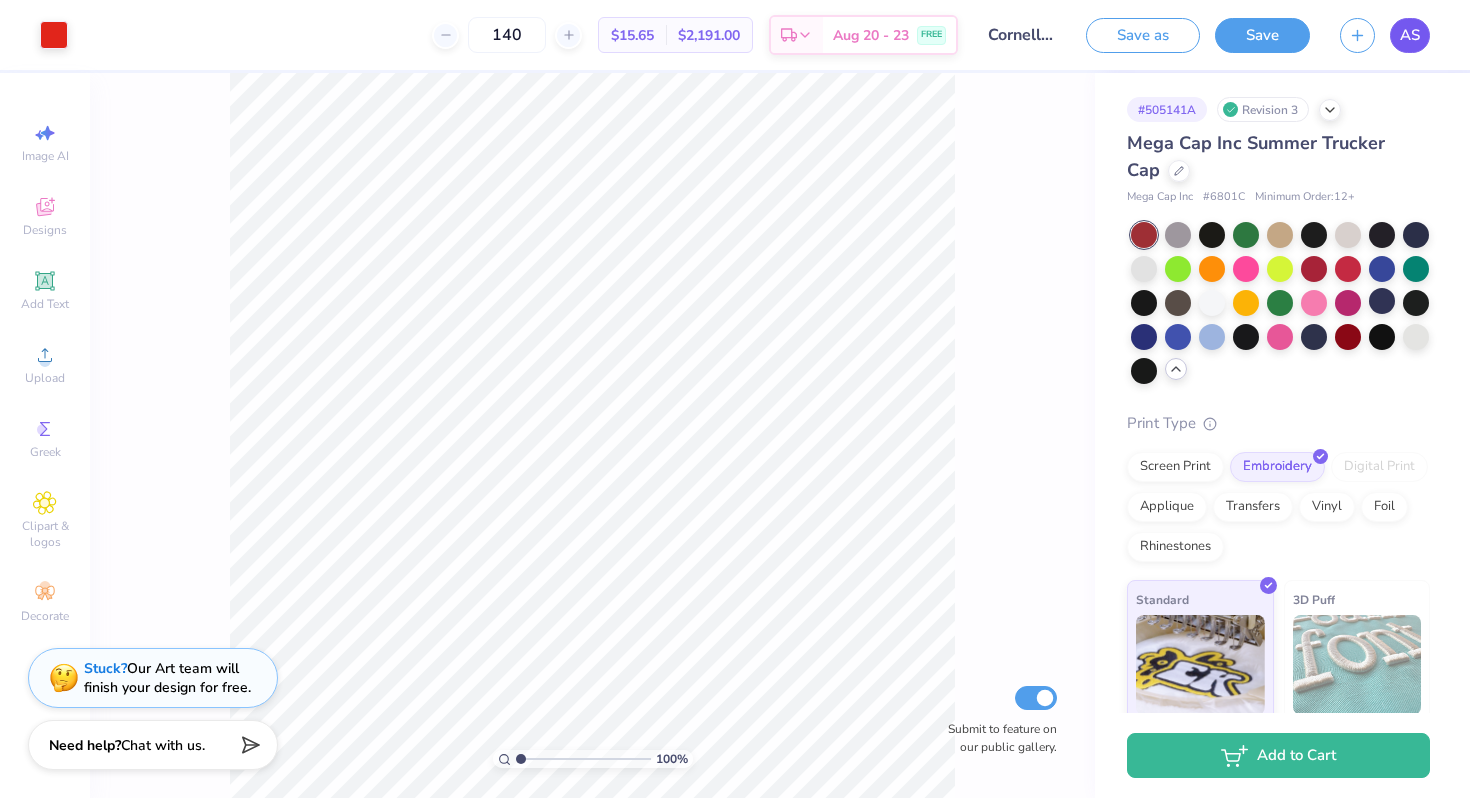 click on "AS" at bounding box center (1410, 35) 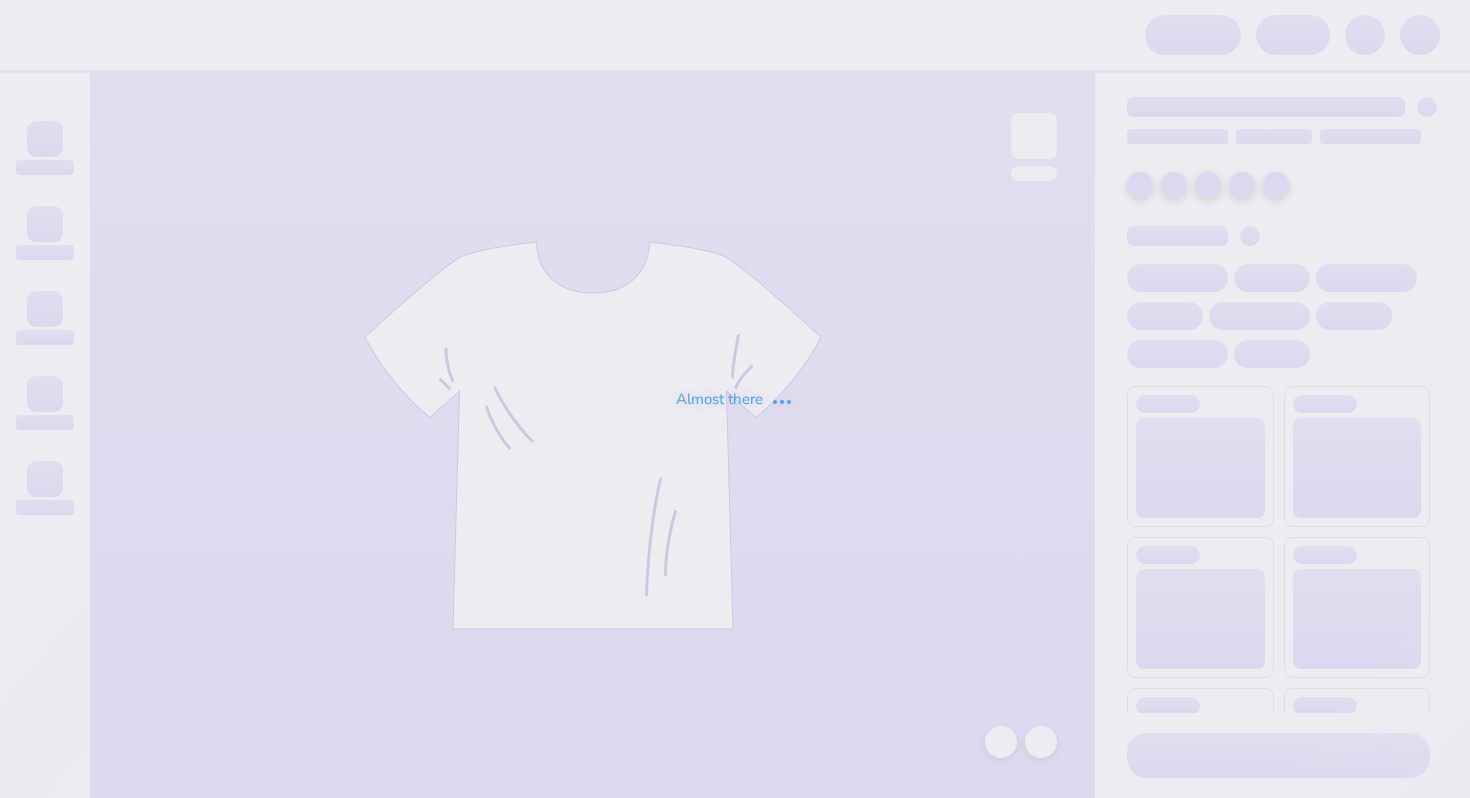 scroll, scrollTop: 0, scrollLeft: 0, axis: both 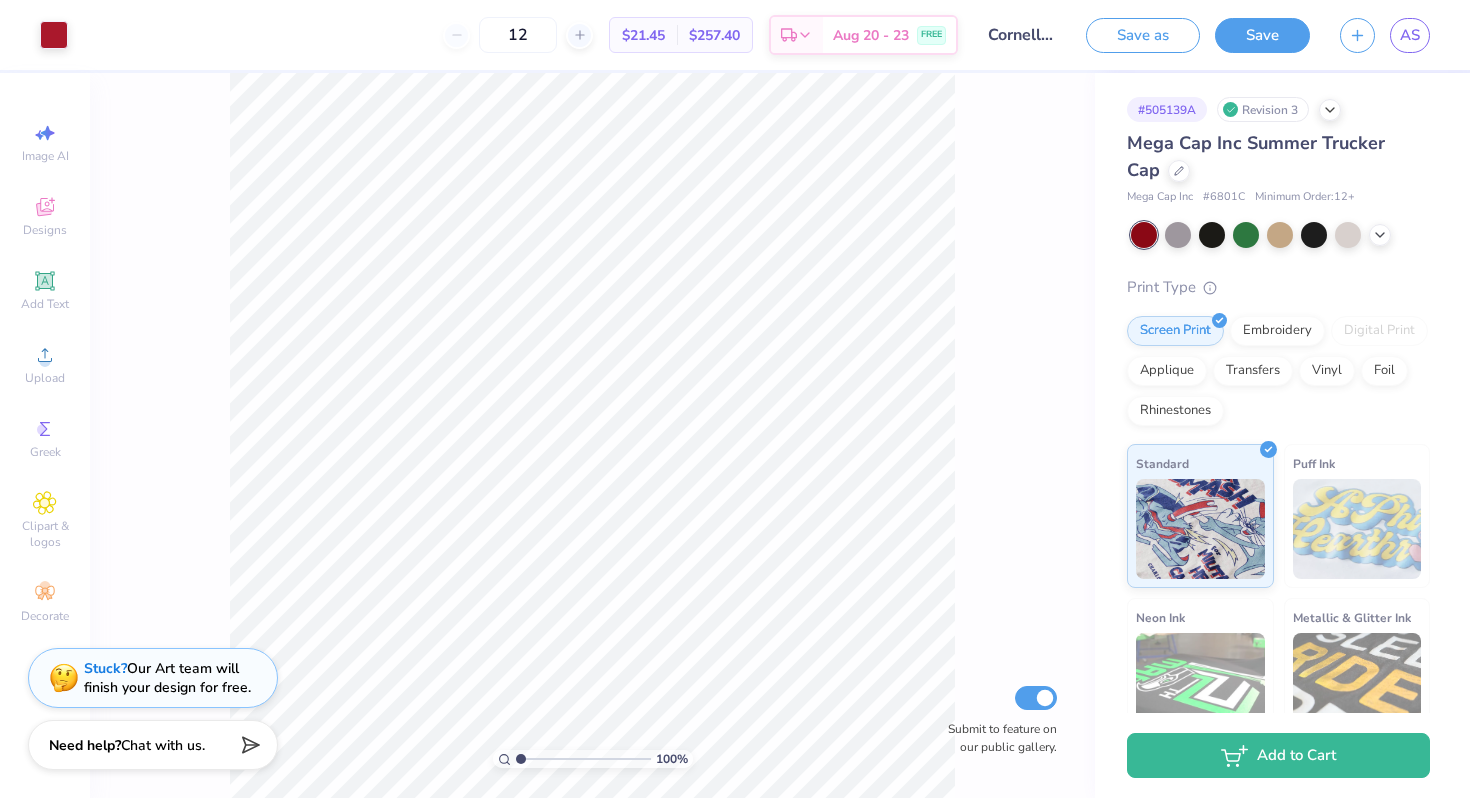 click at bounding box center [1280, 235] 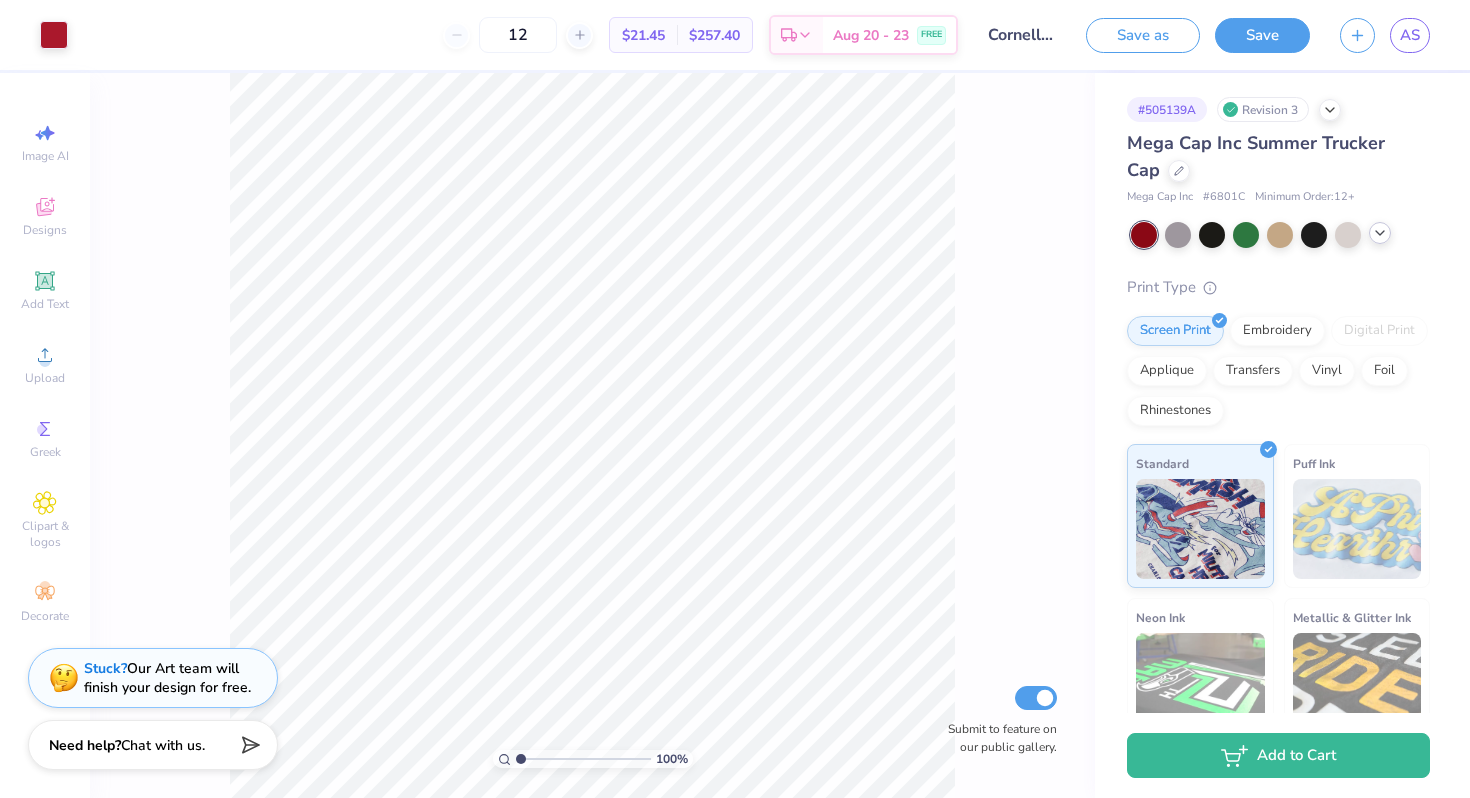 click 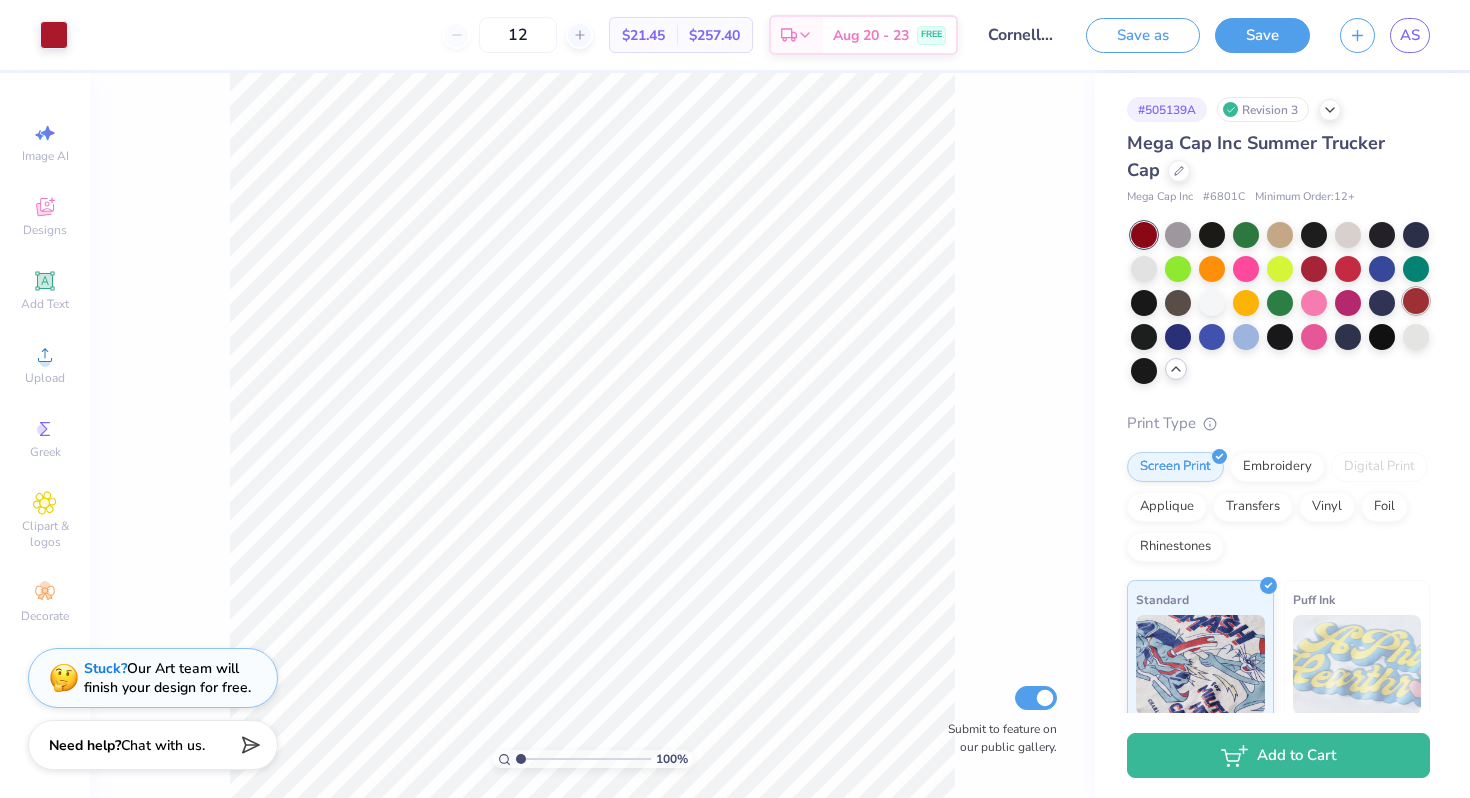 click at bounding box center (1416, 301) 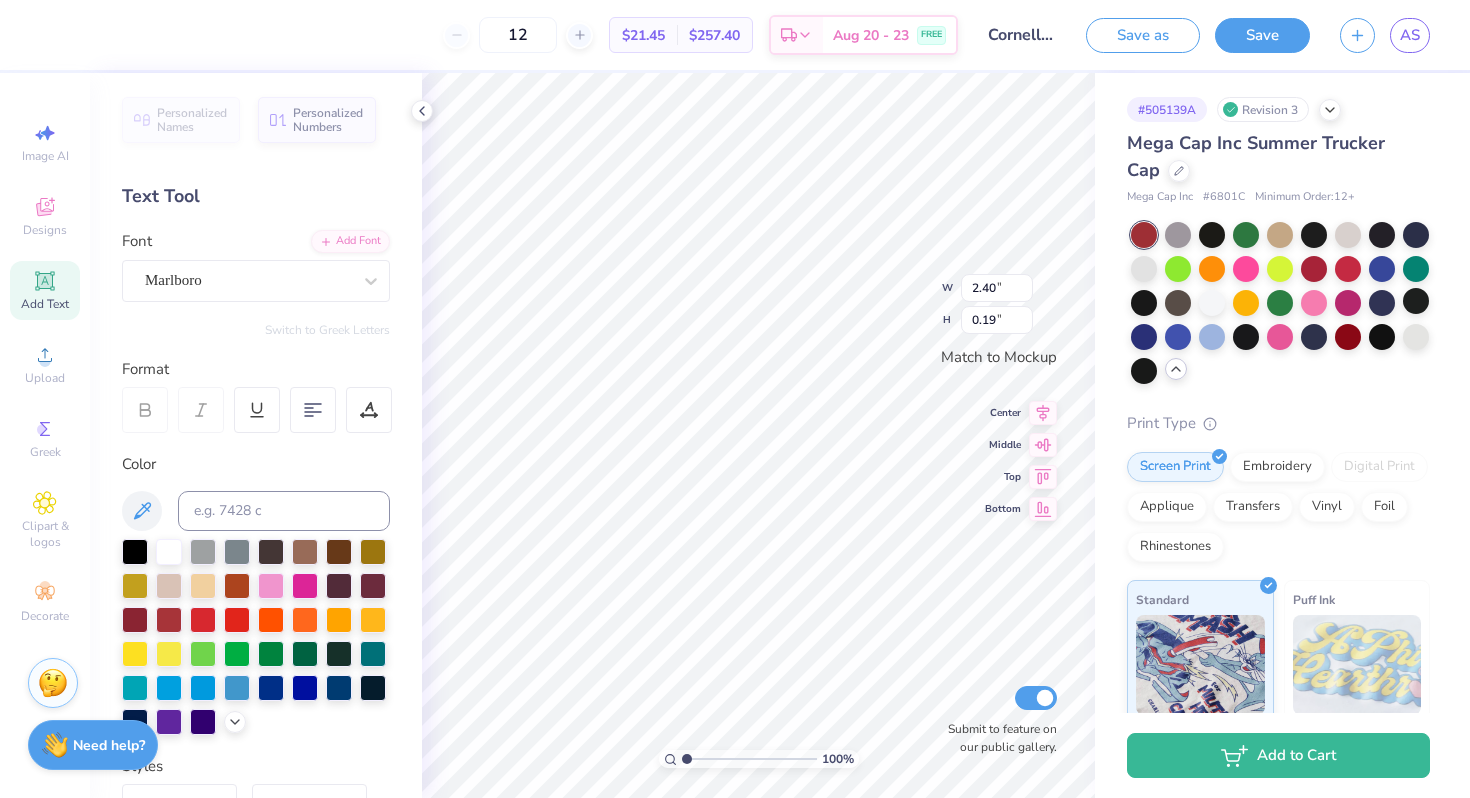 click 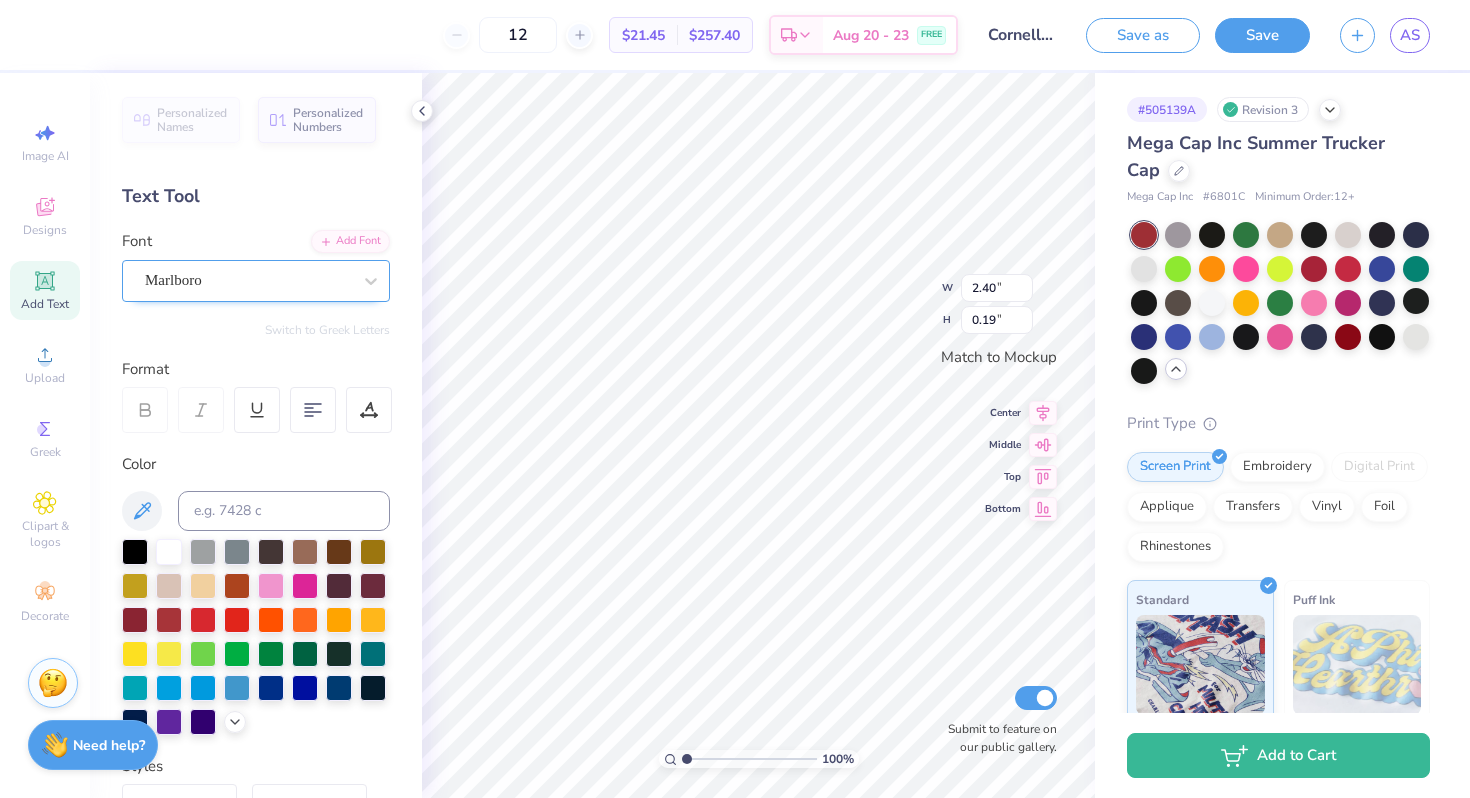 click on "Marlboro" at bounding box center (248, 280) 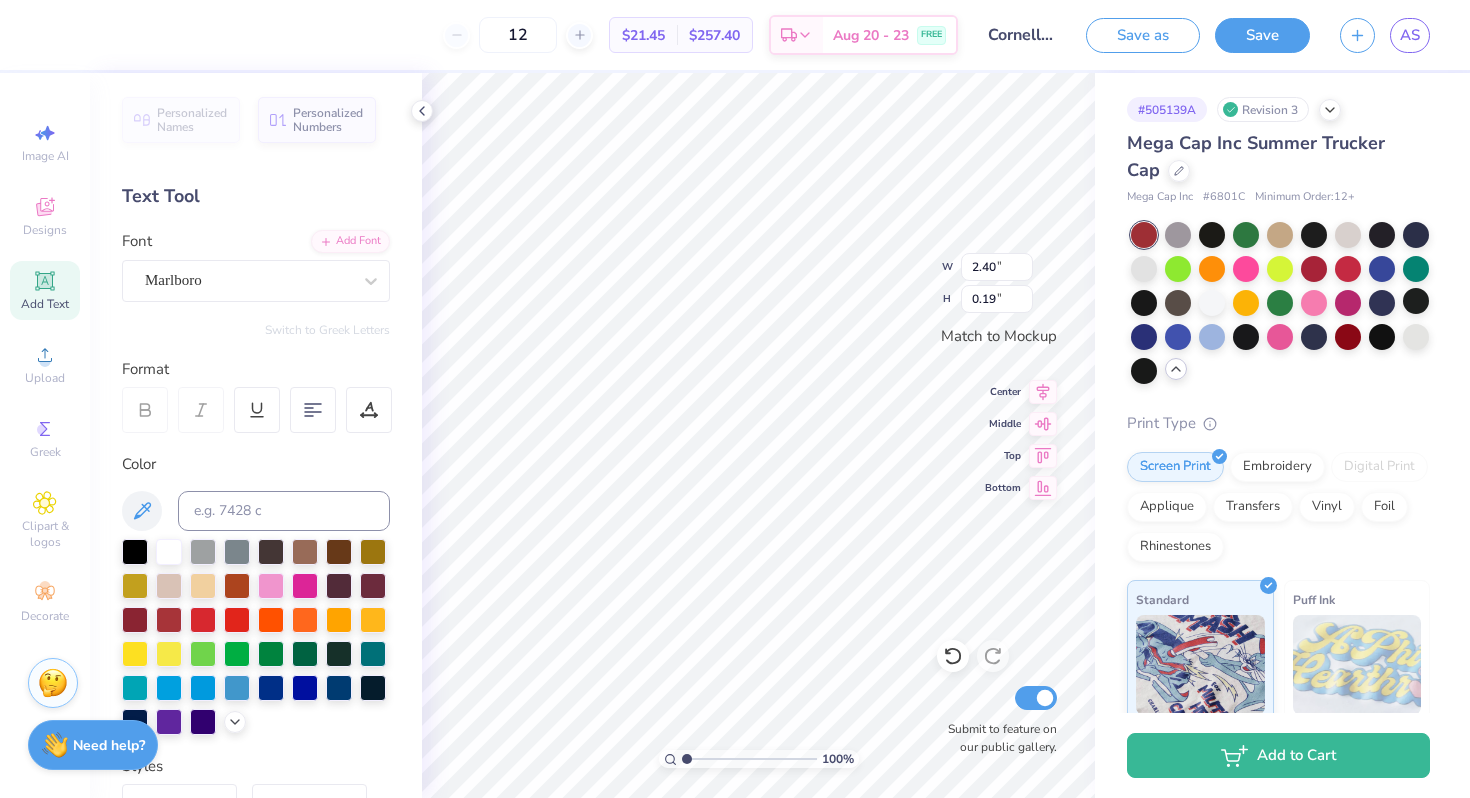 type on "3.34" 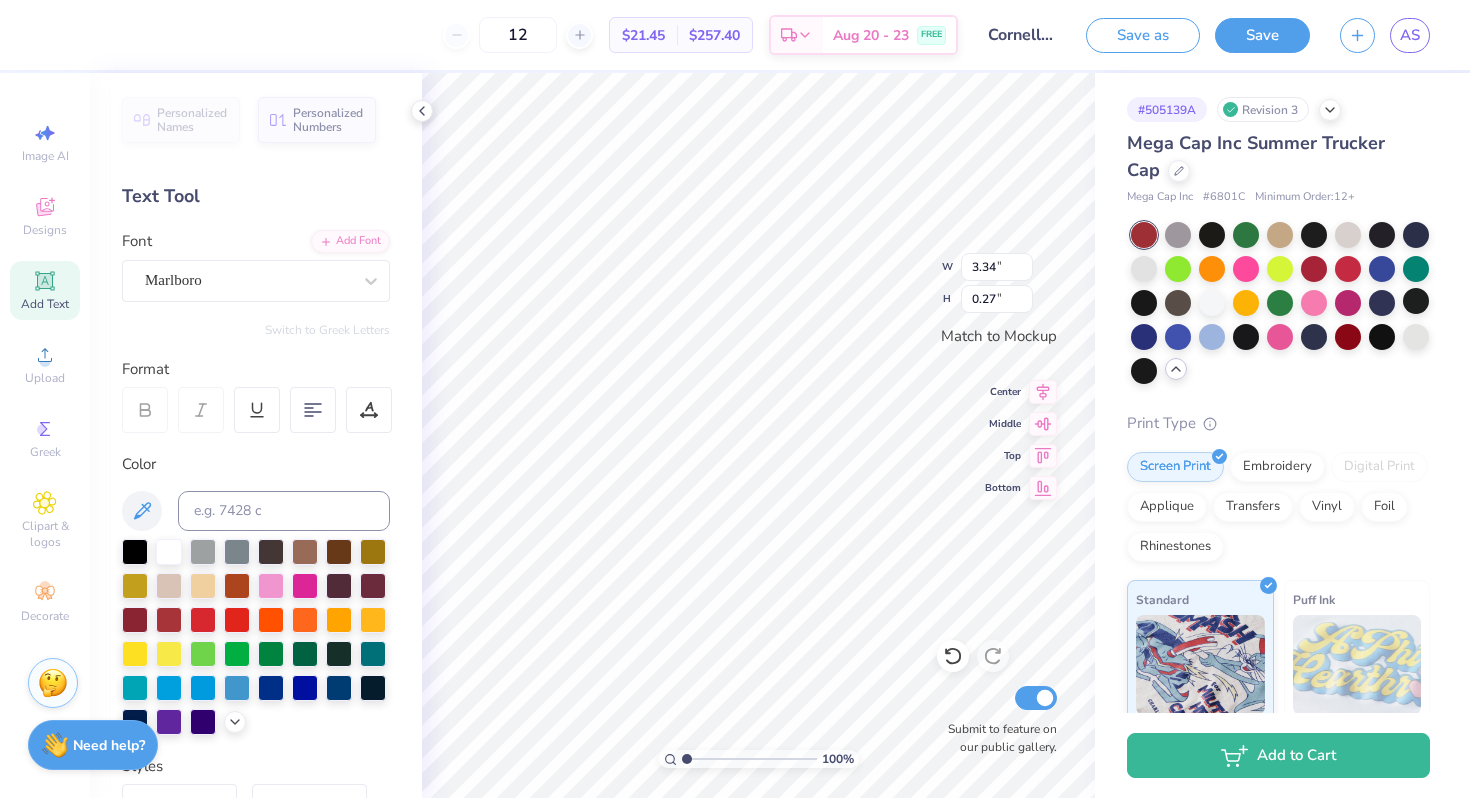 type on "2.98" 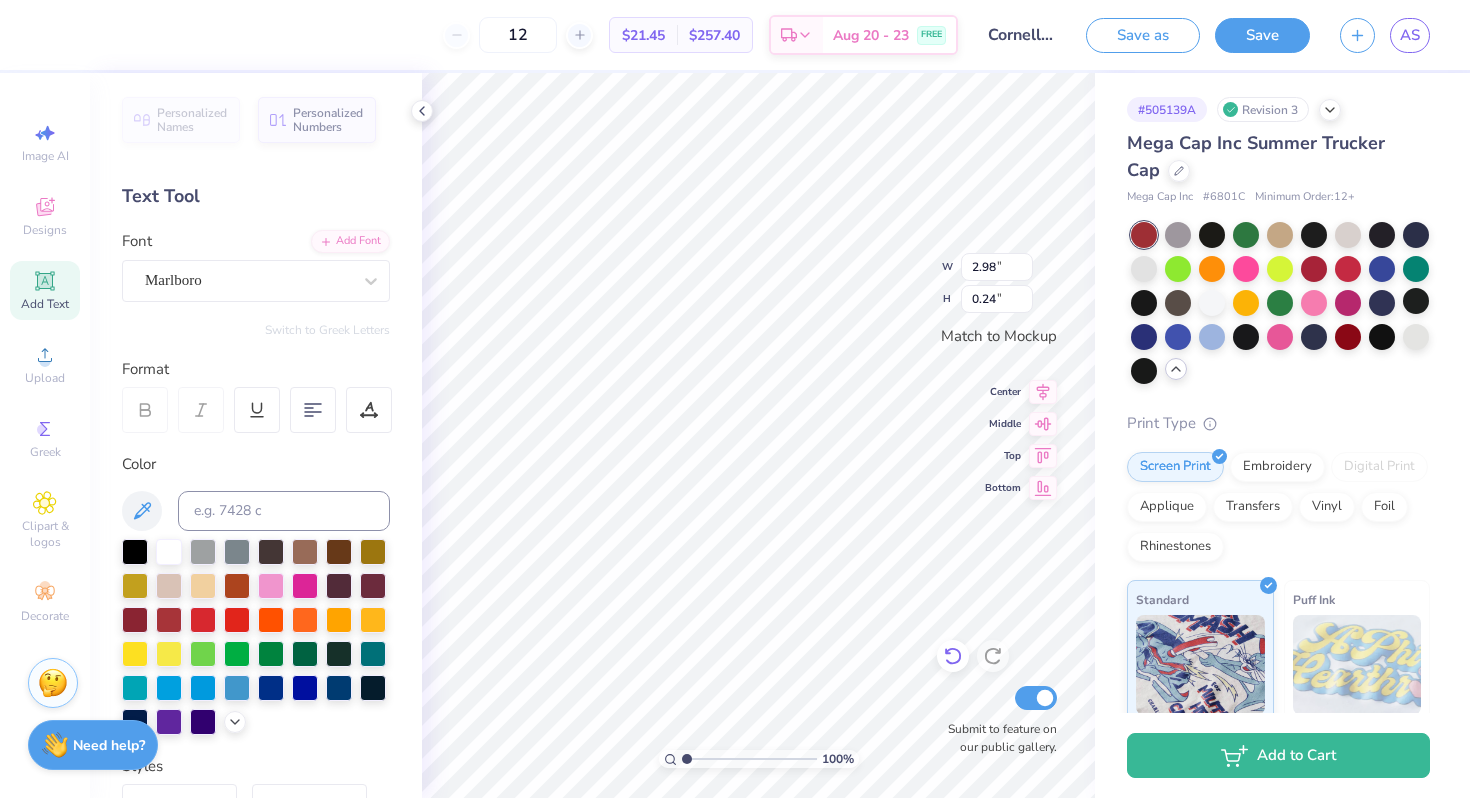 click 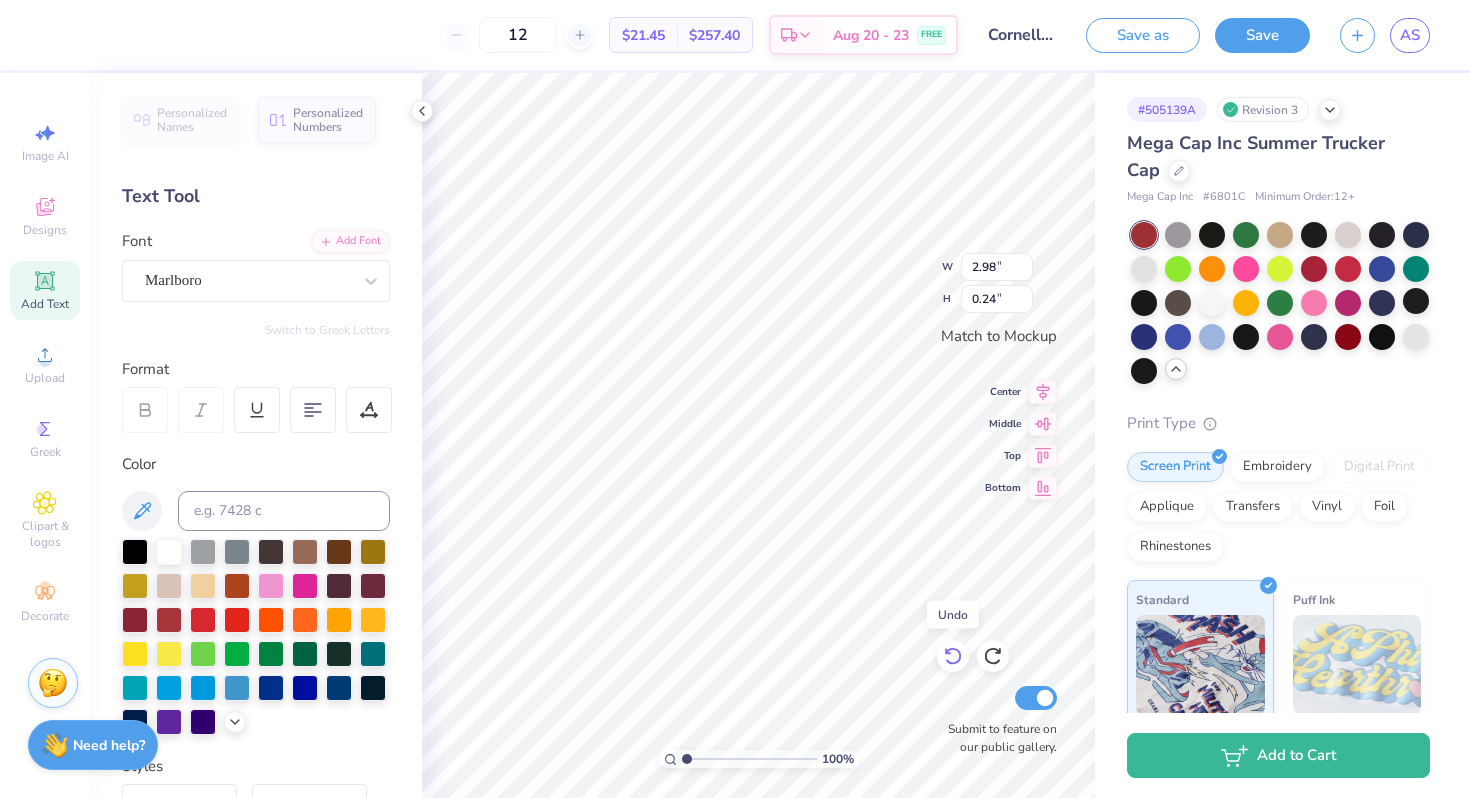 click 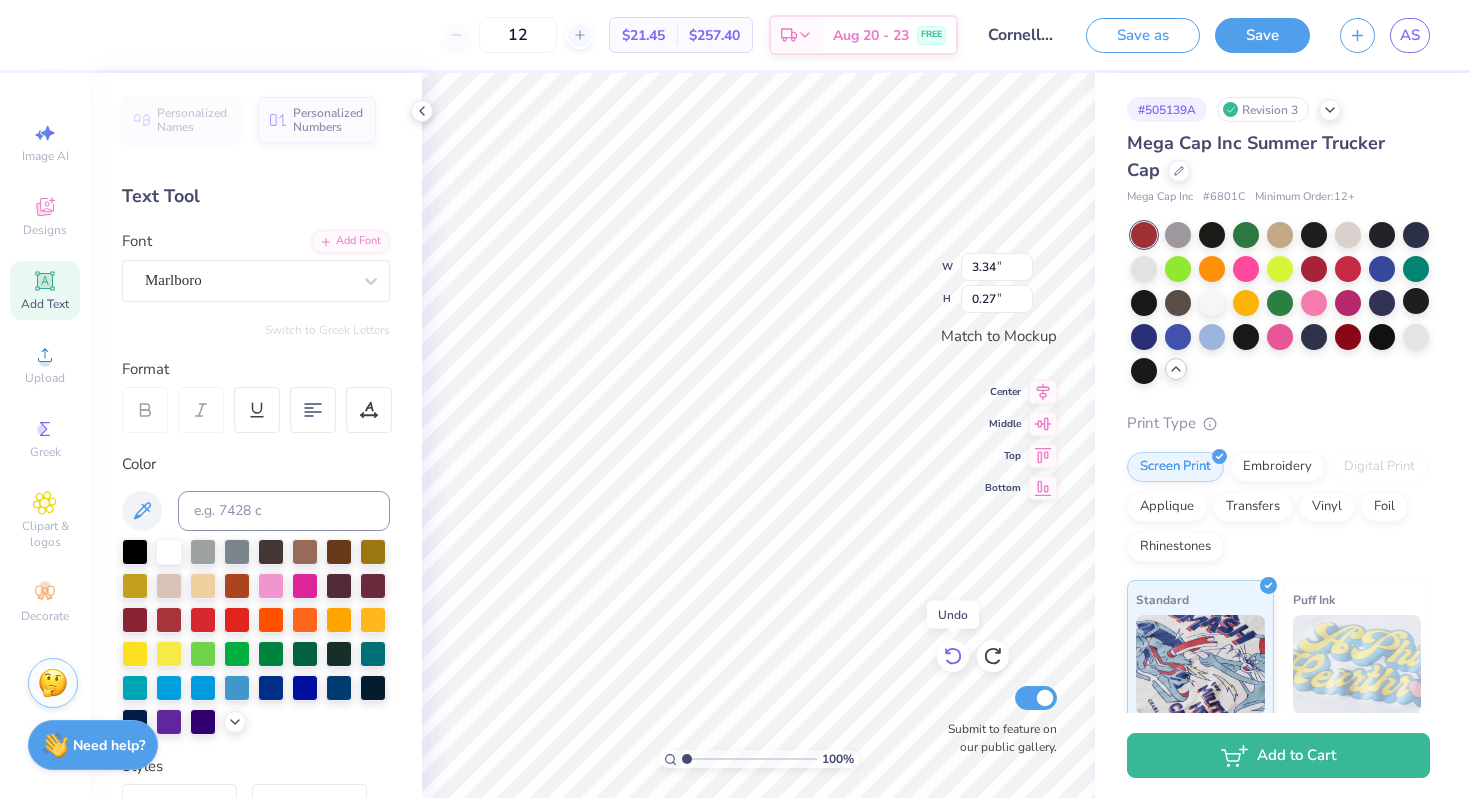click 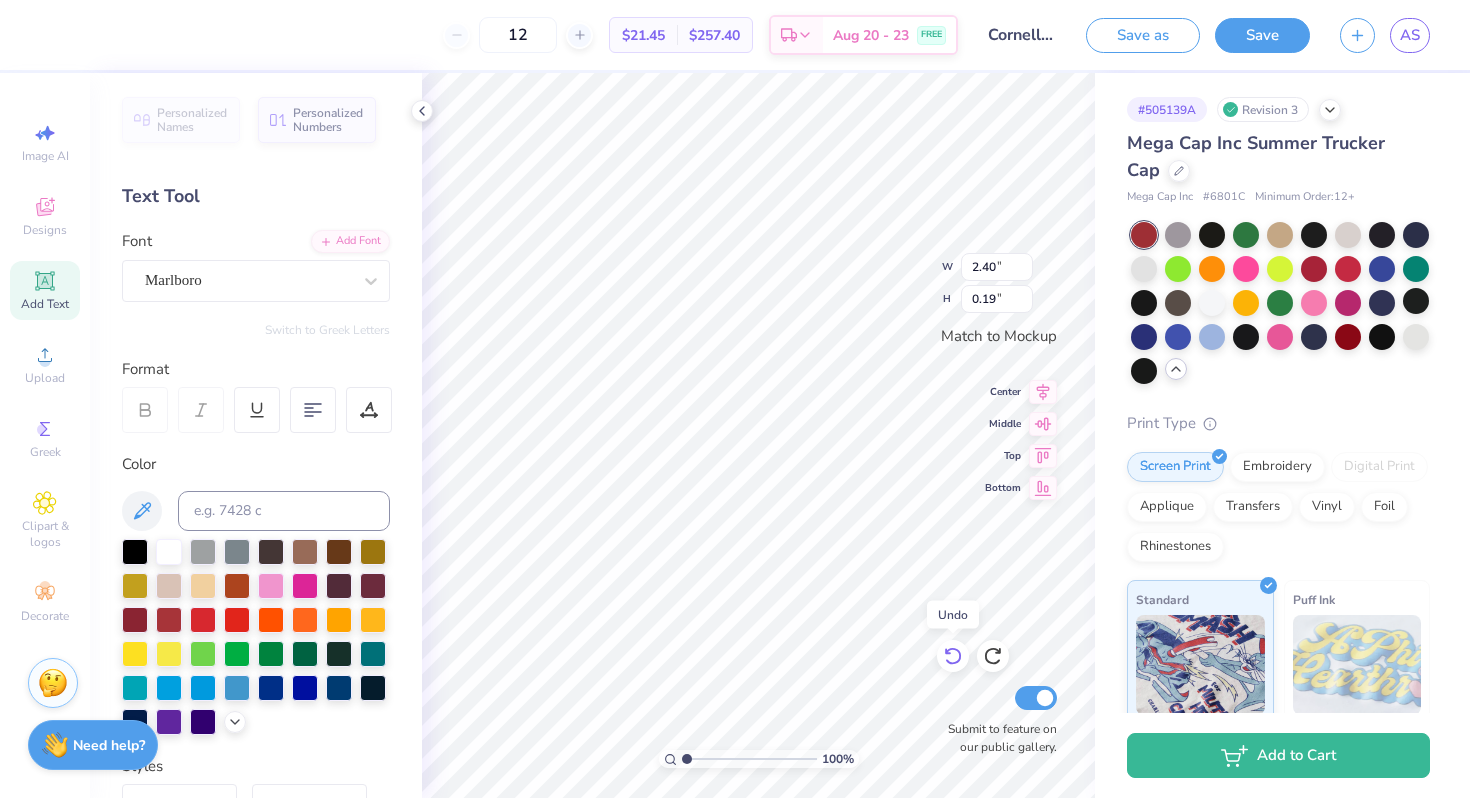 click 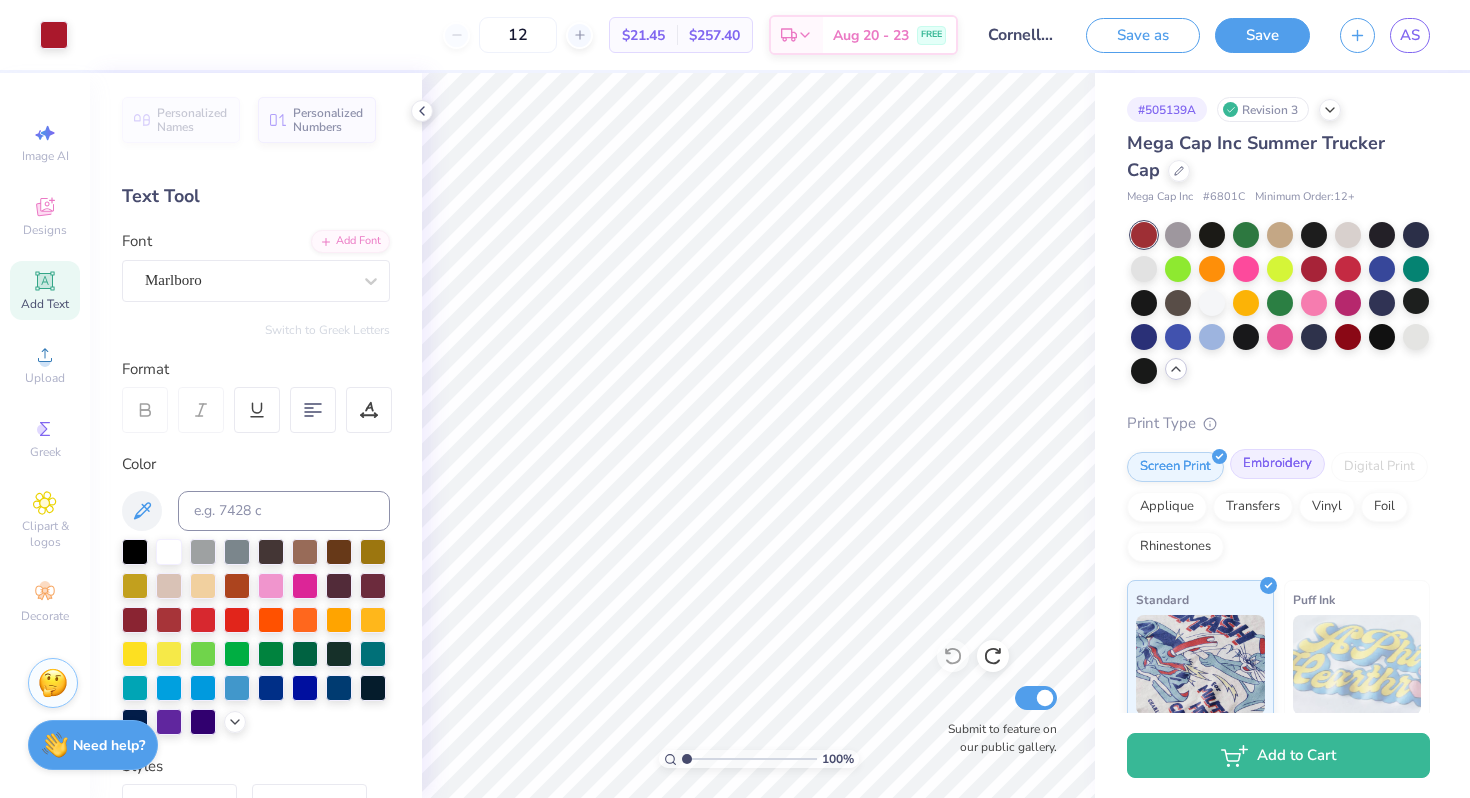 click on "Embroidery" at bounding box center [1277, 464] 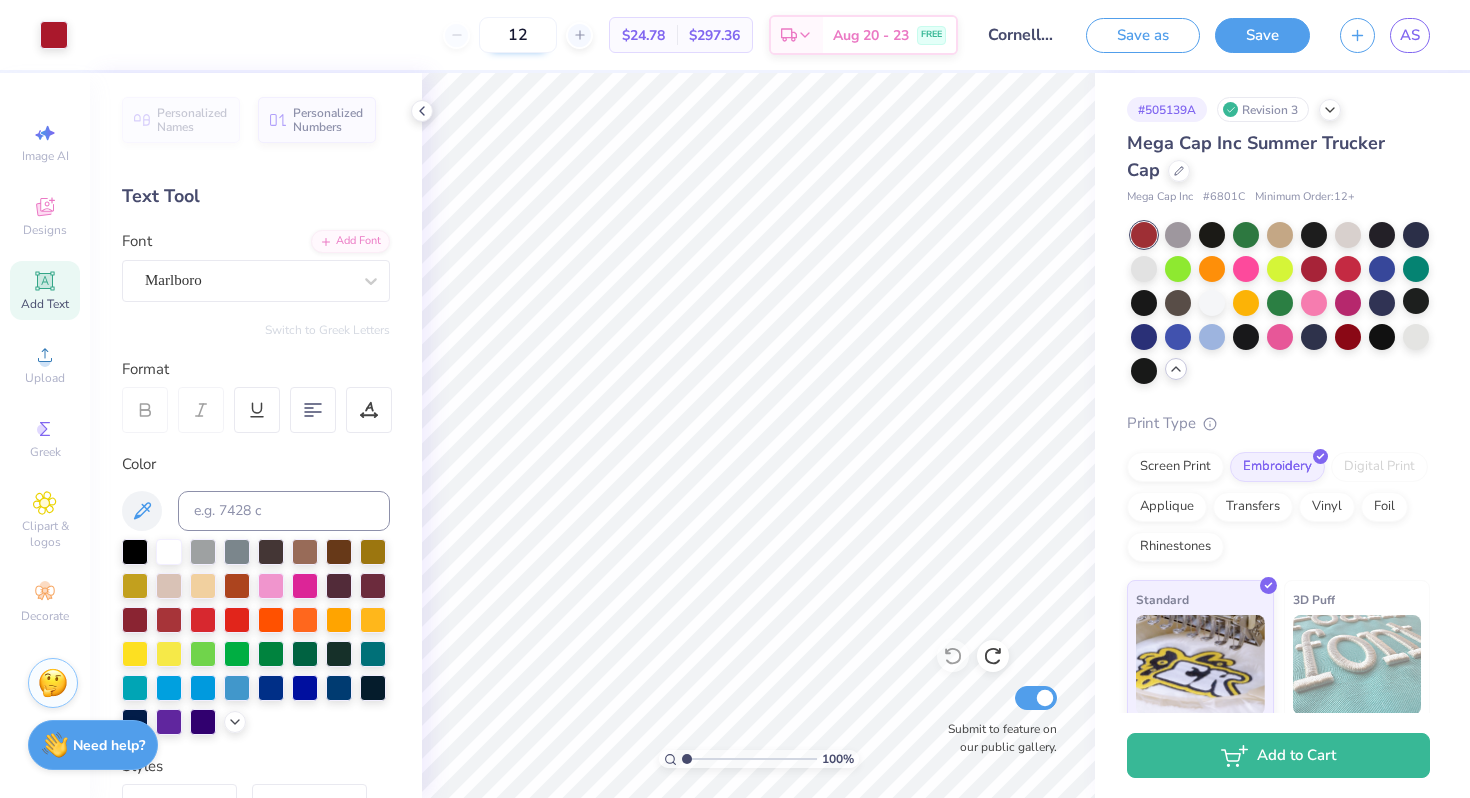 drag, startPoint x: 526, startPoint y: 37, endPoint x: 478, endPoint y: 33, distance: 48.166378 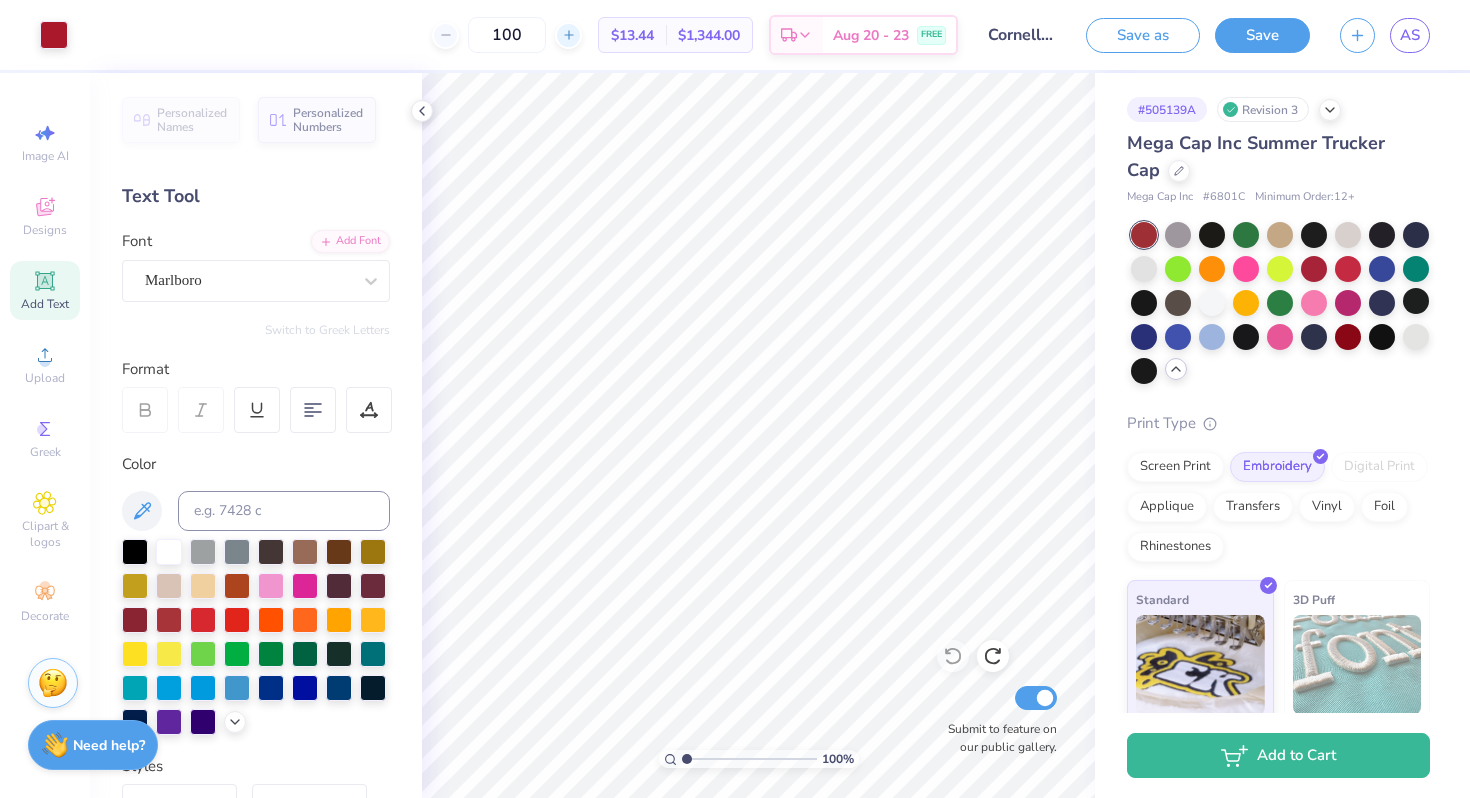 drag, startPoint x: 478, startPoint y: 33, endPoint x: 563, endPoint y: 39, distance: 85.2115 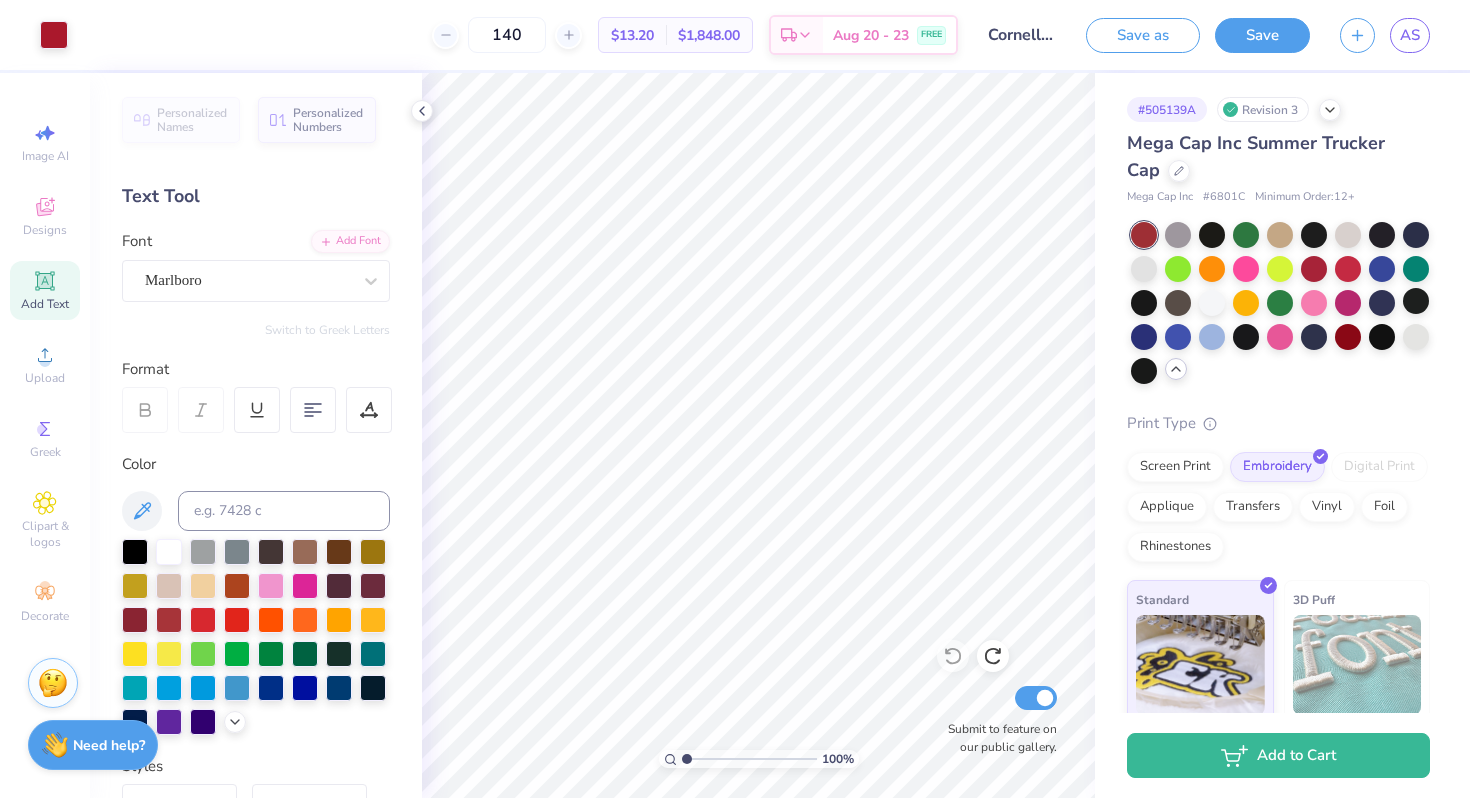 type on "140" 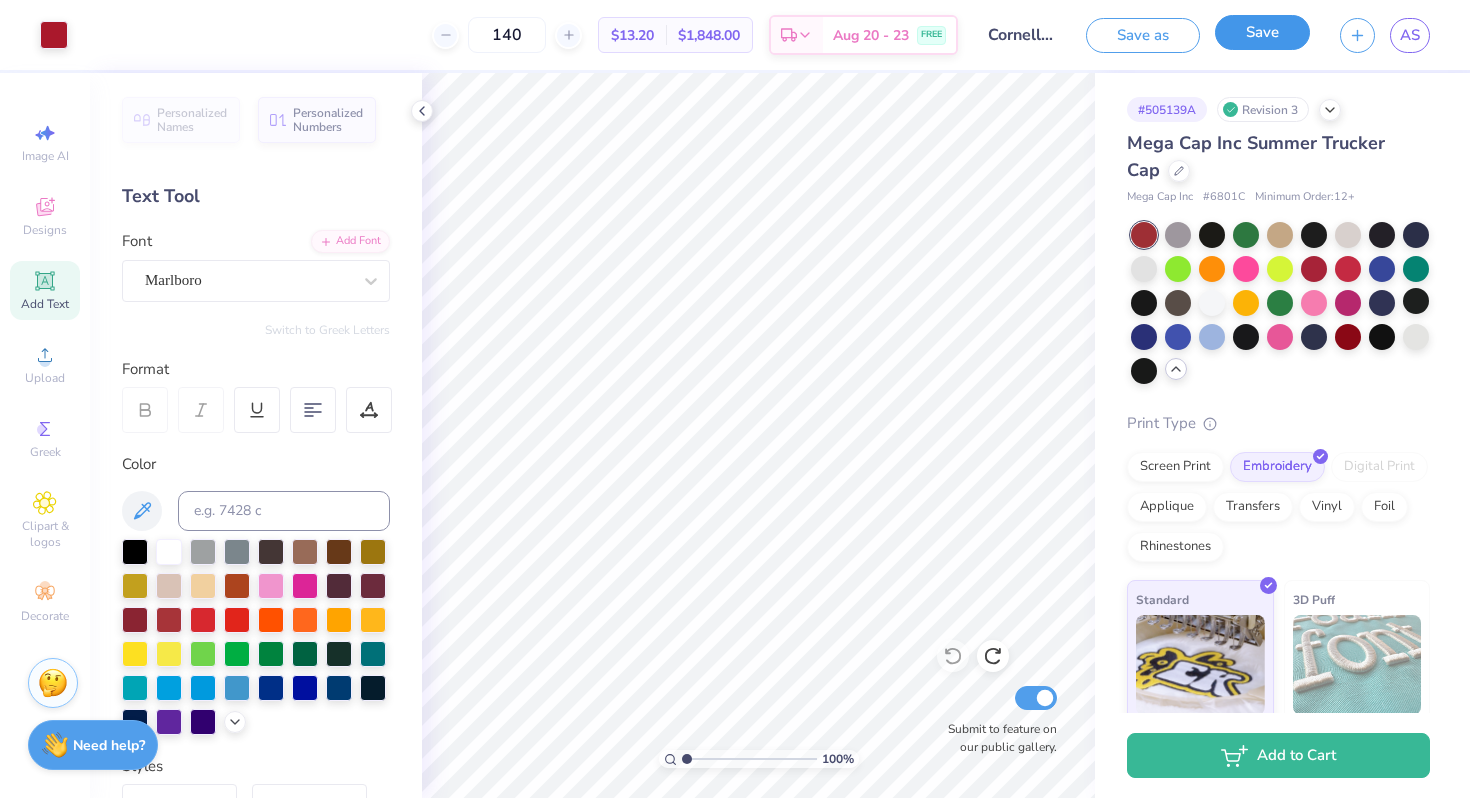 click on "Save" at bounding box center [1262, 32] 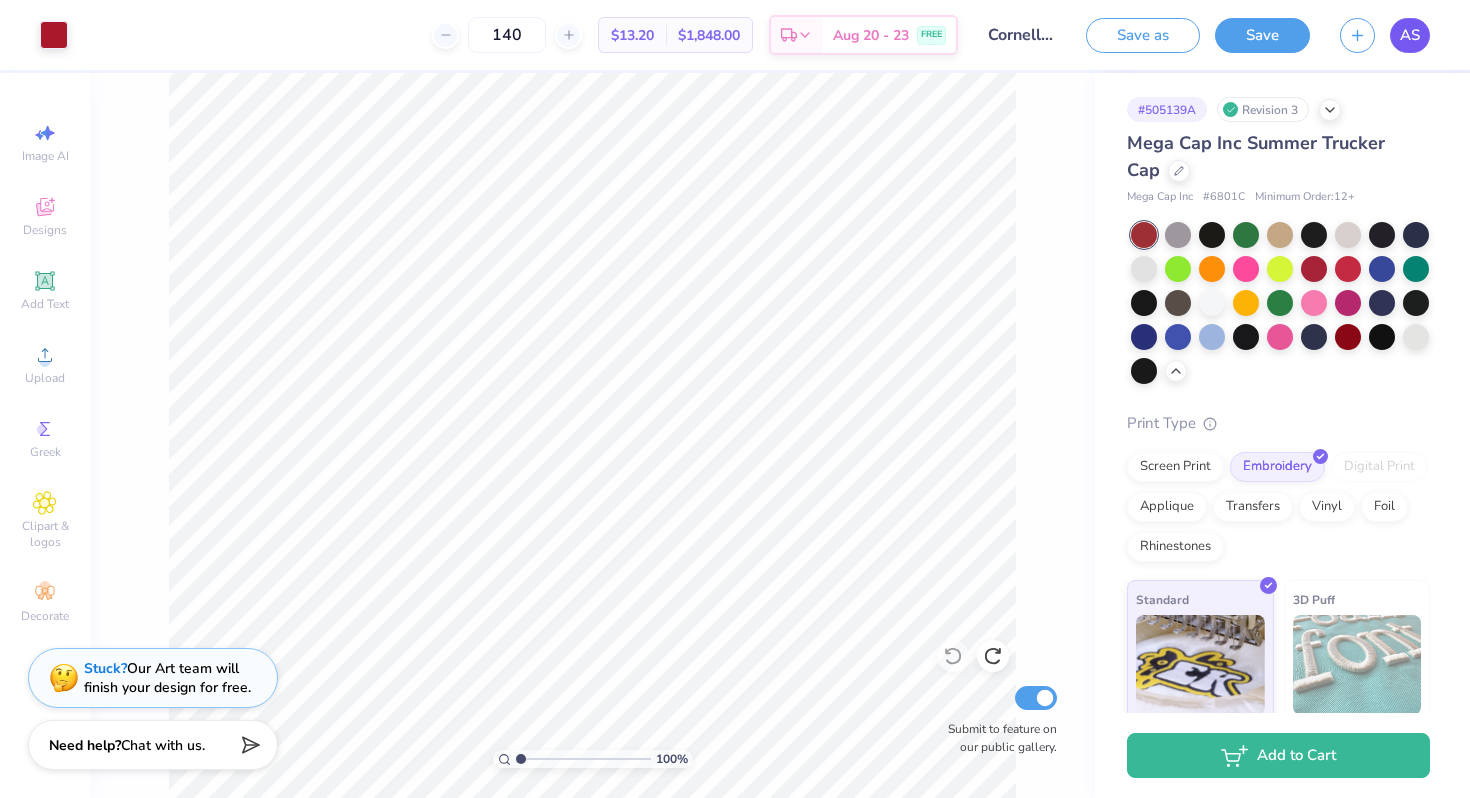 click on "AS" at bounding box center (1410, 35) 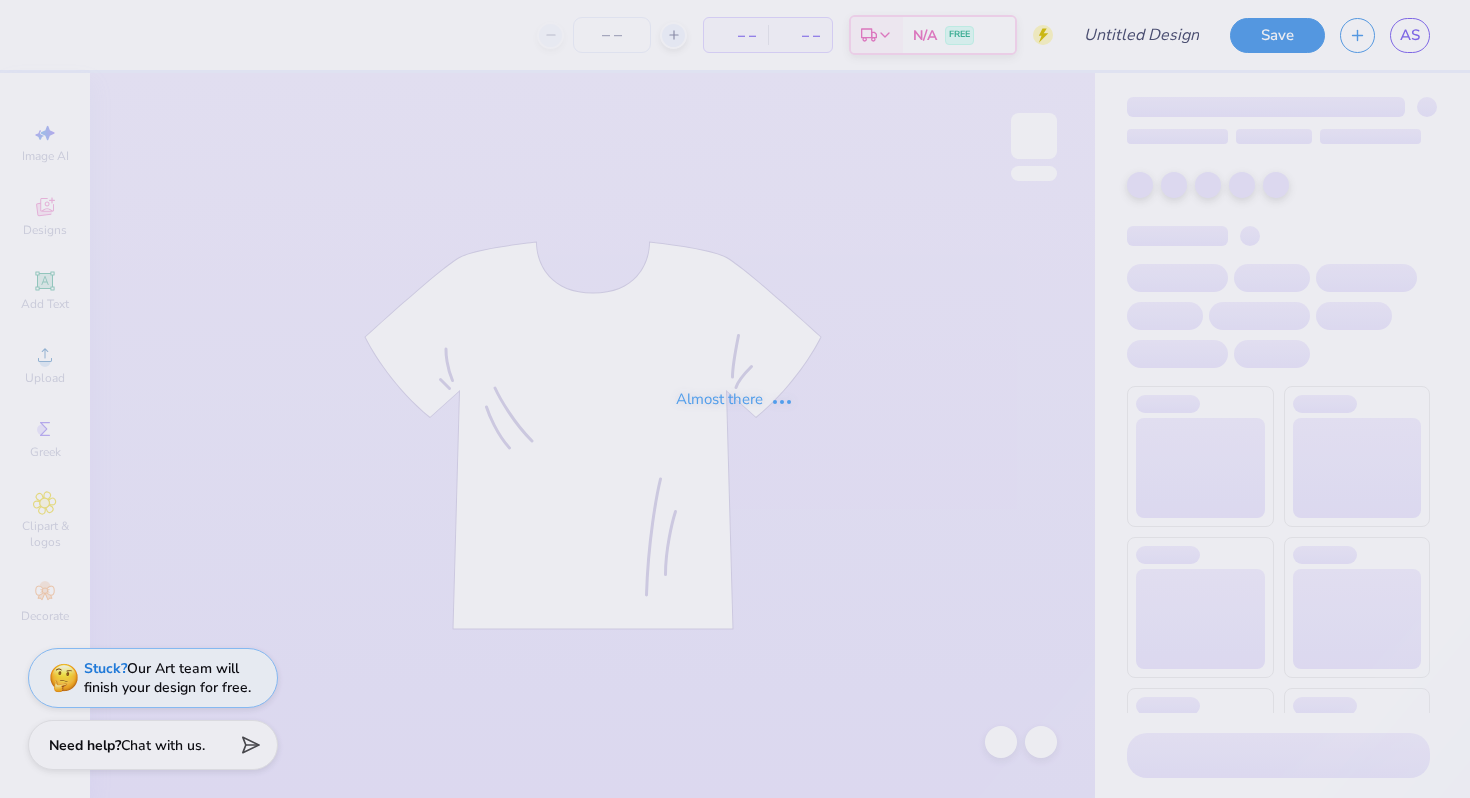 scroll, scrollTop: 0, scrollLeft: 0, axis: both 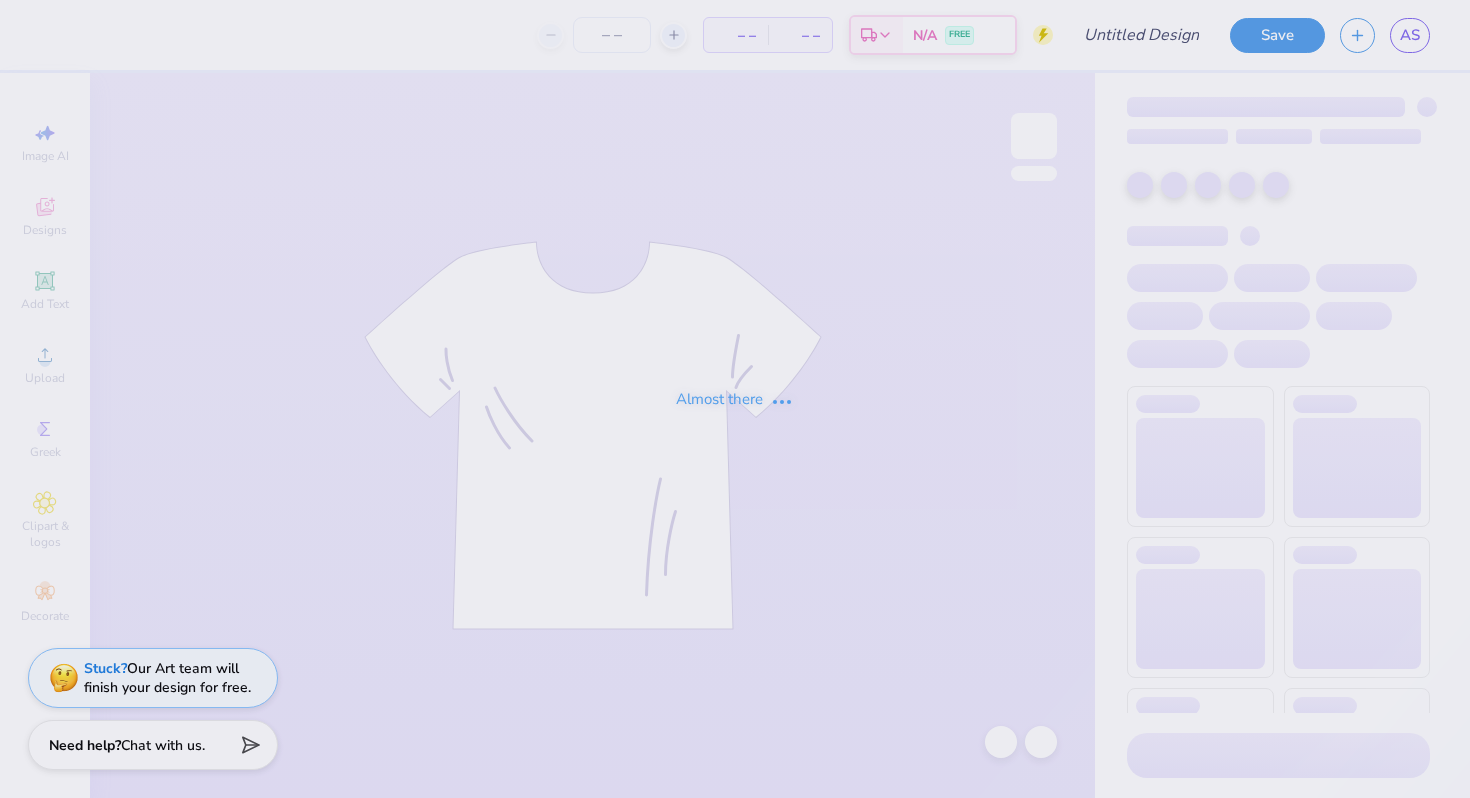 type on "Cornell University : [FIRST] [LAST]" 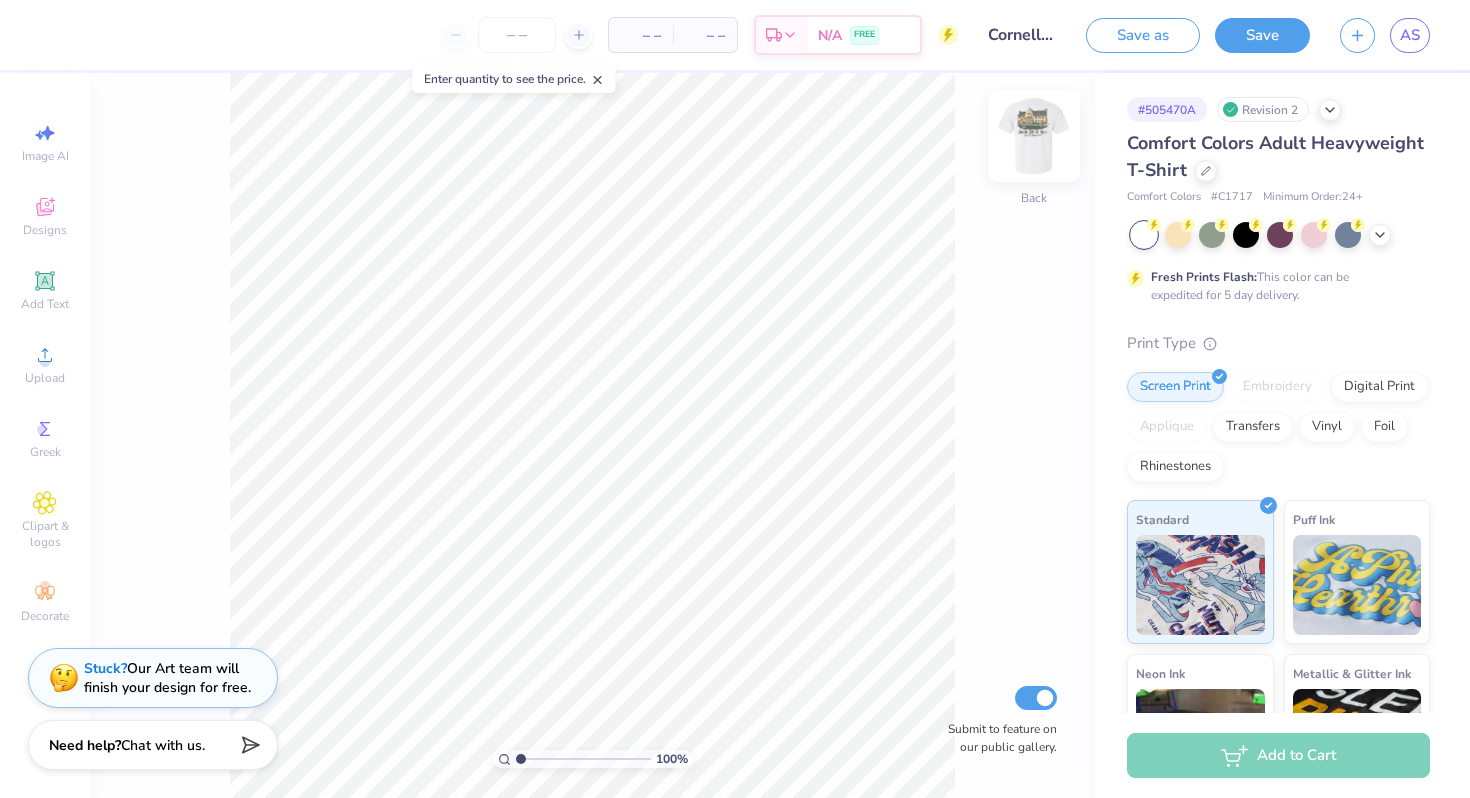 click at bounding box center [1034, 136] 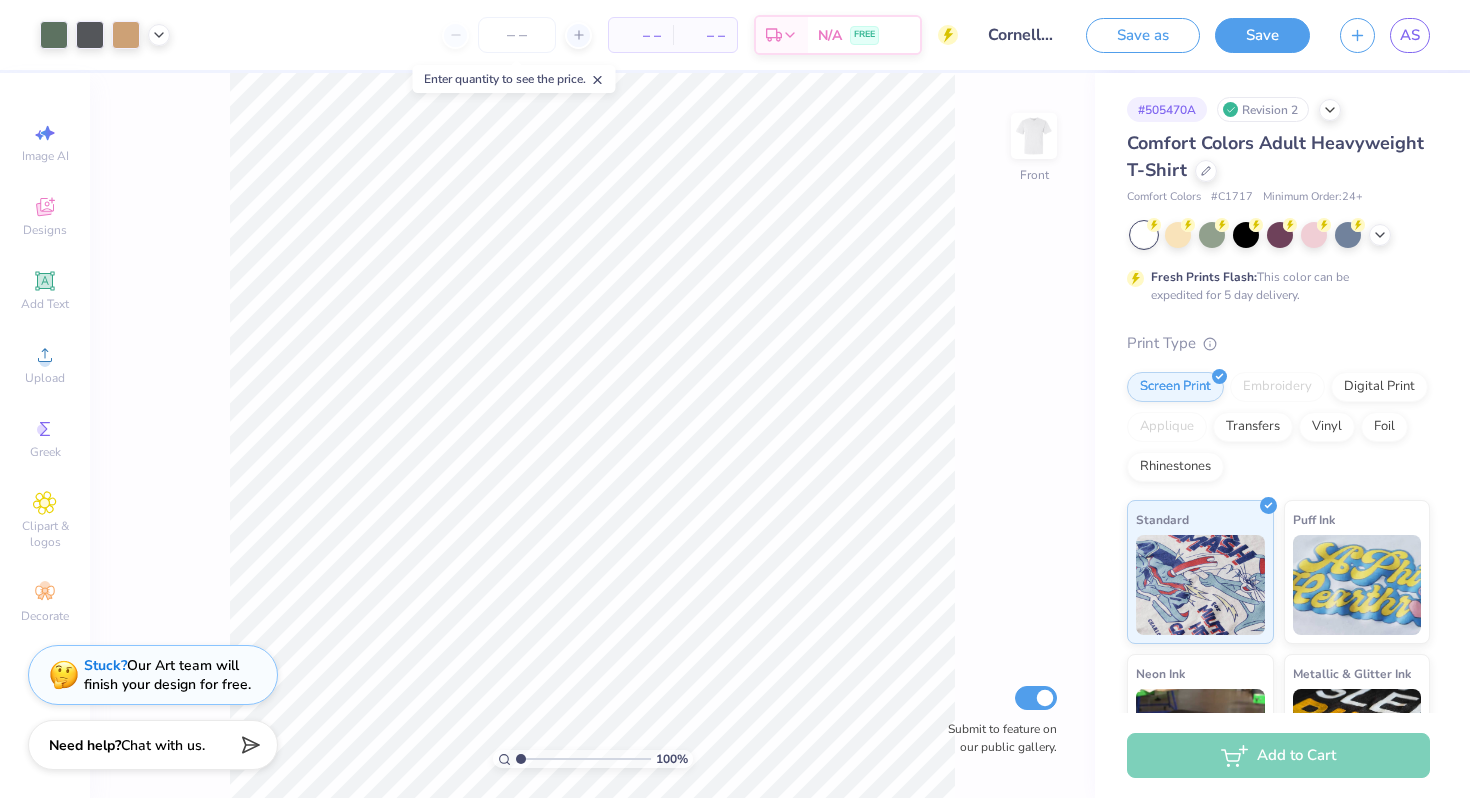 click on "Stuck?" at bounding box center (105, 665) 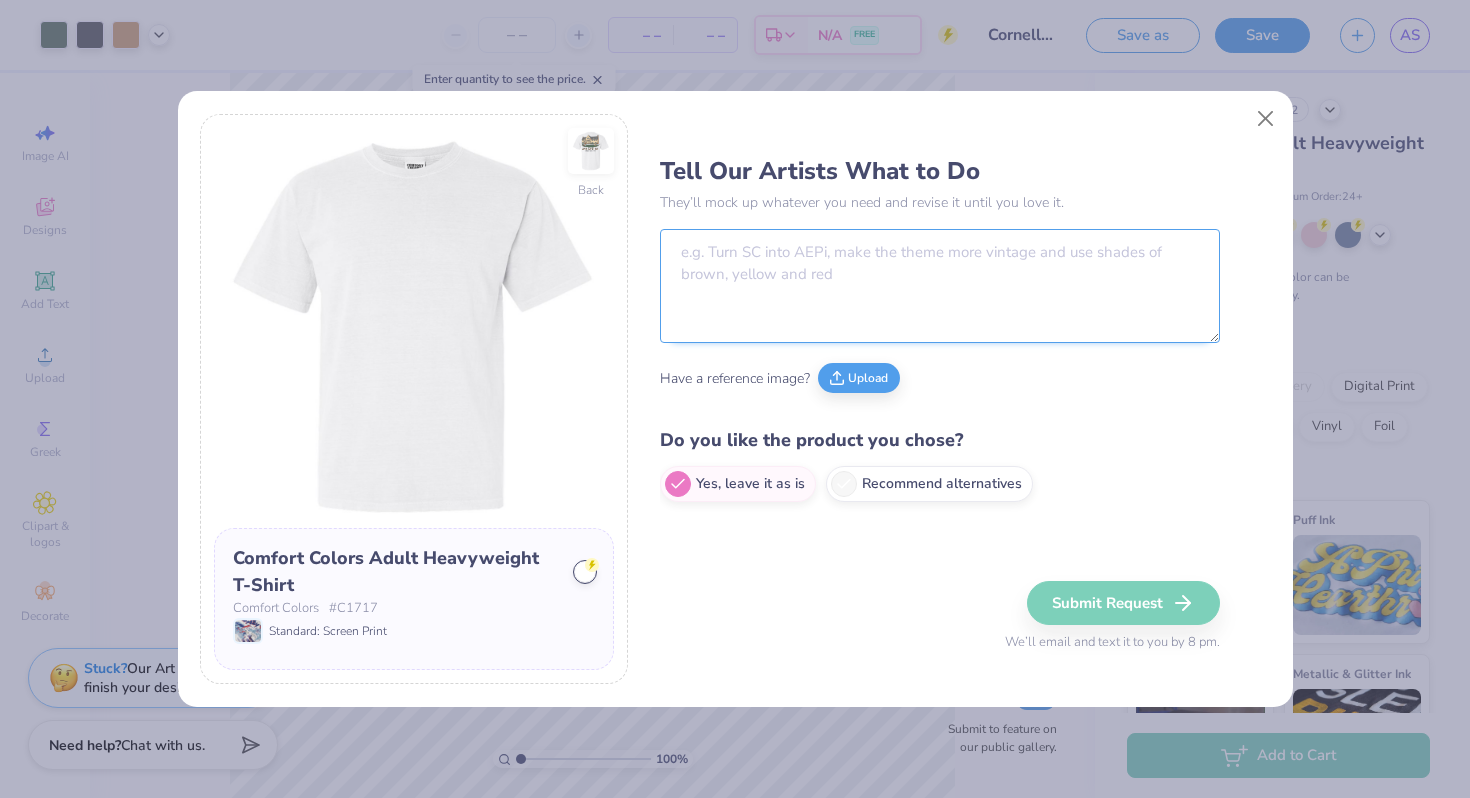 click at bounding box center [940, 286] 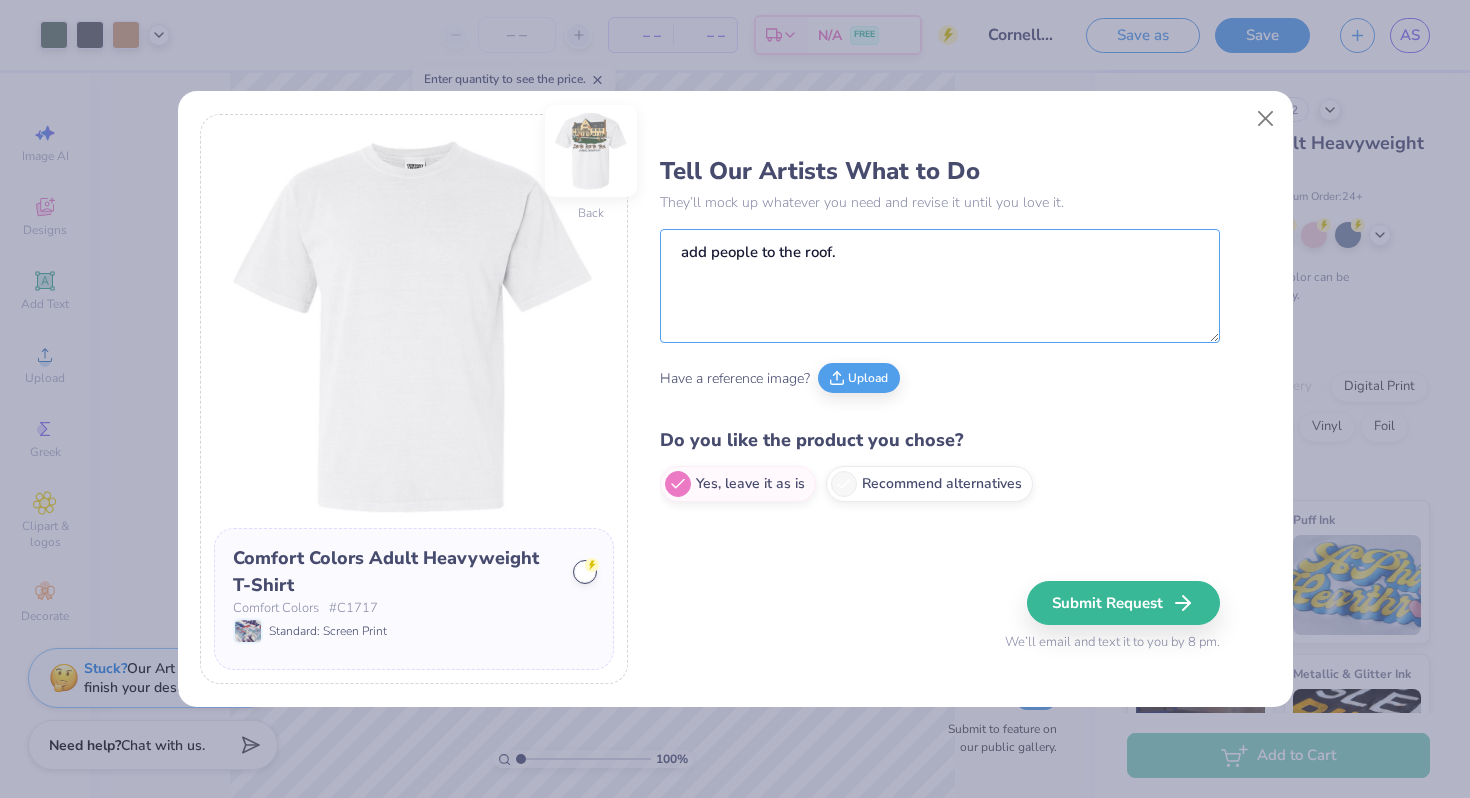 type on "add people to the roof." 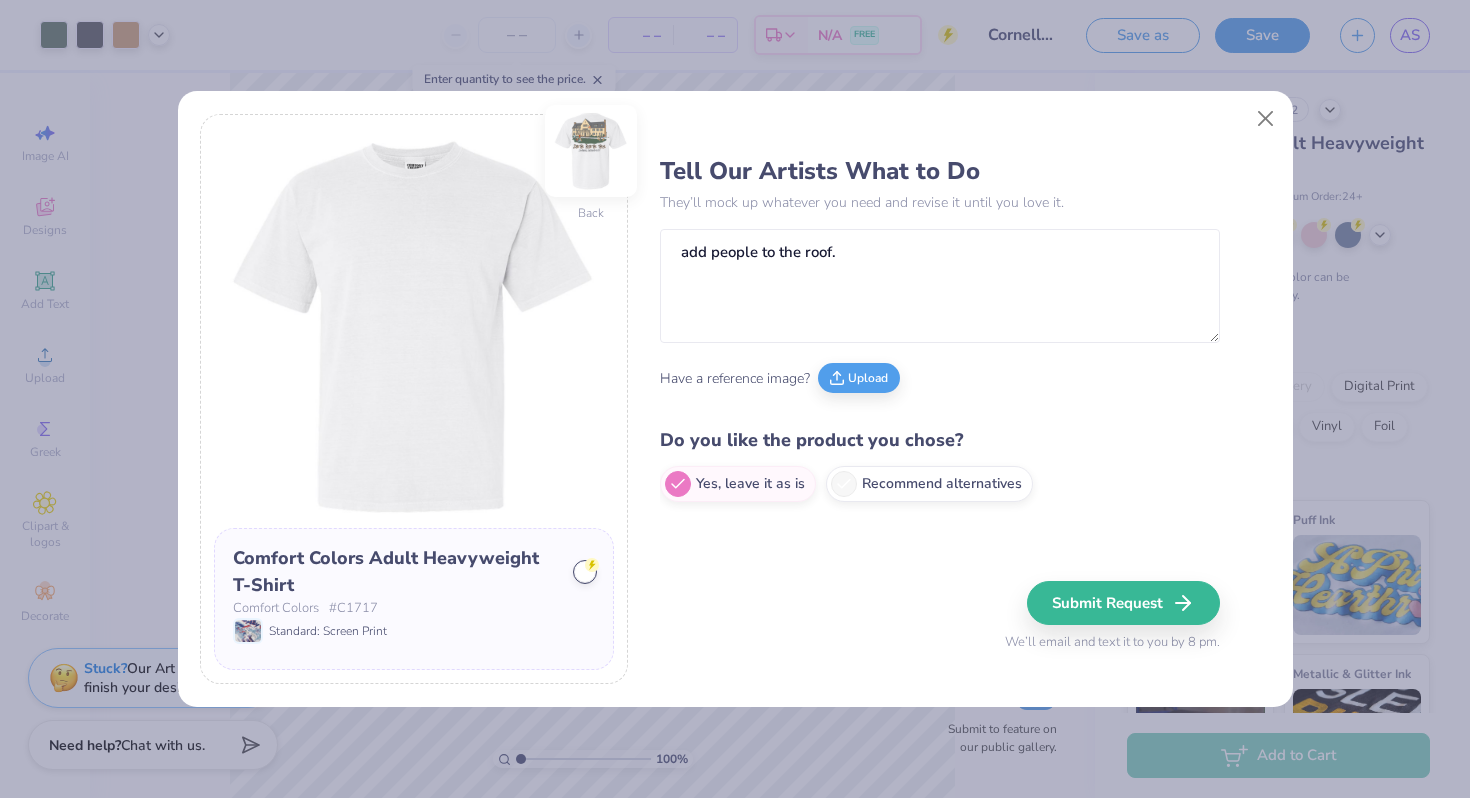 click at bounding box center [591, 151] 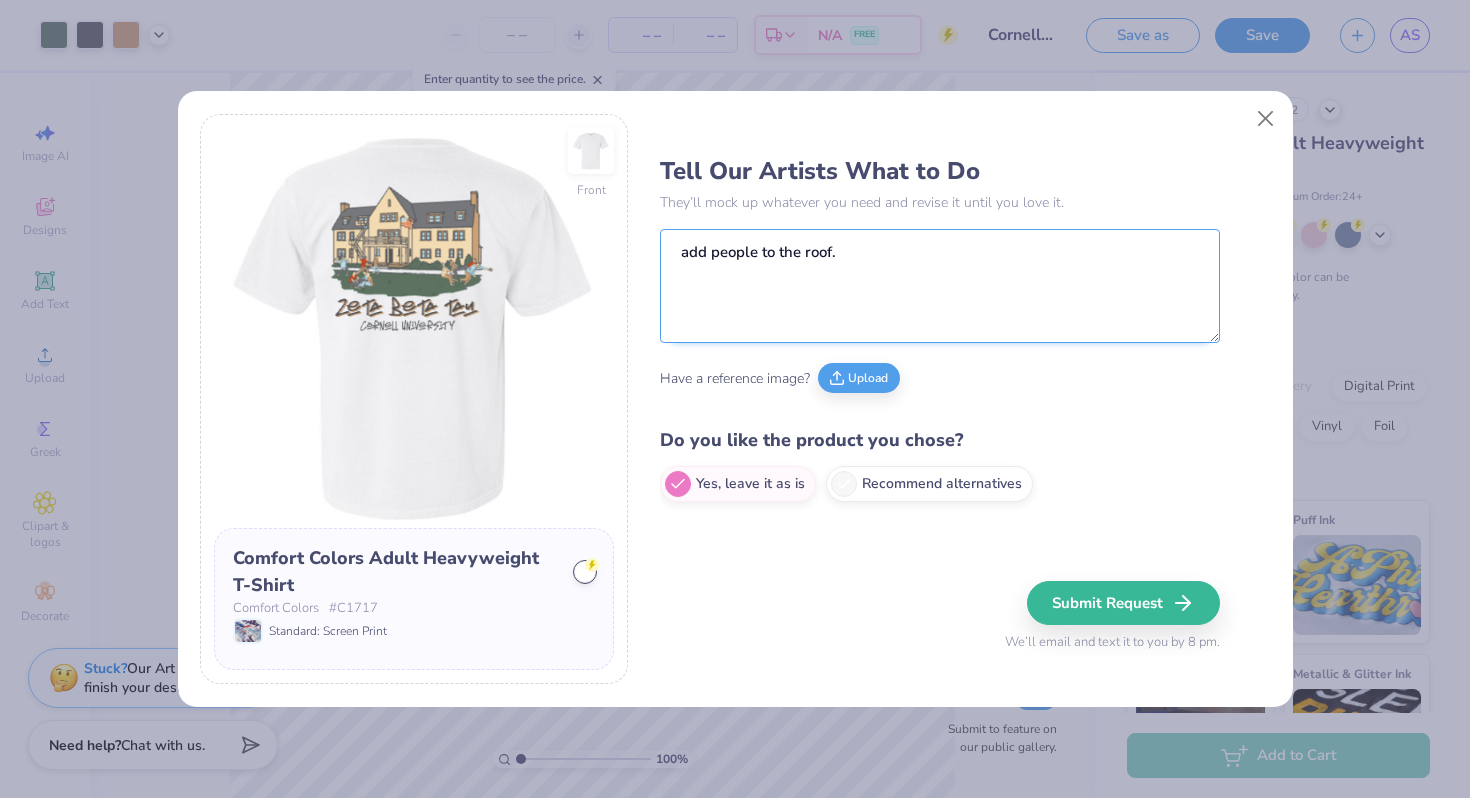 click on "add people to the roof." at bounding box center [940, 286] 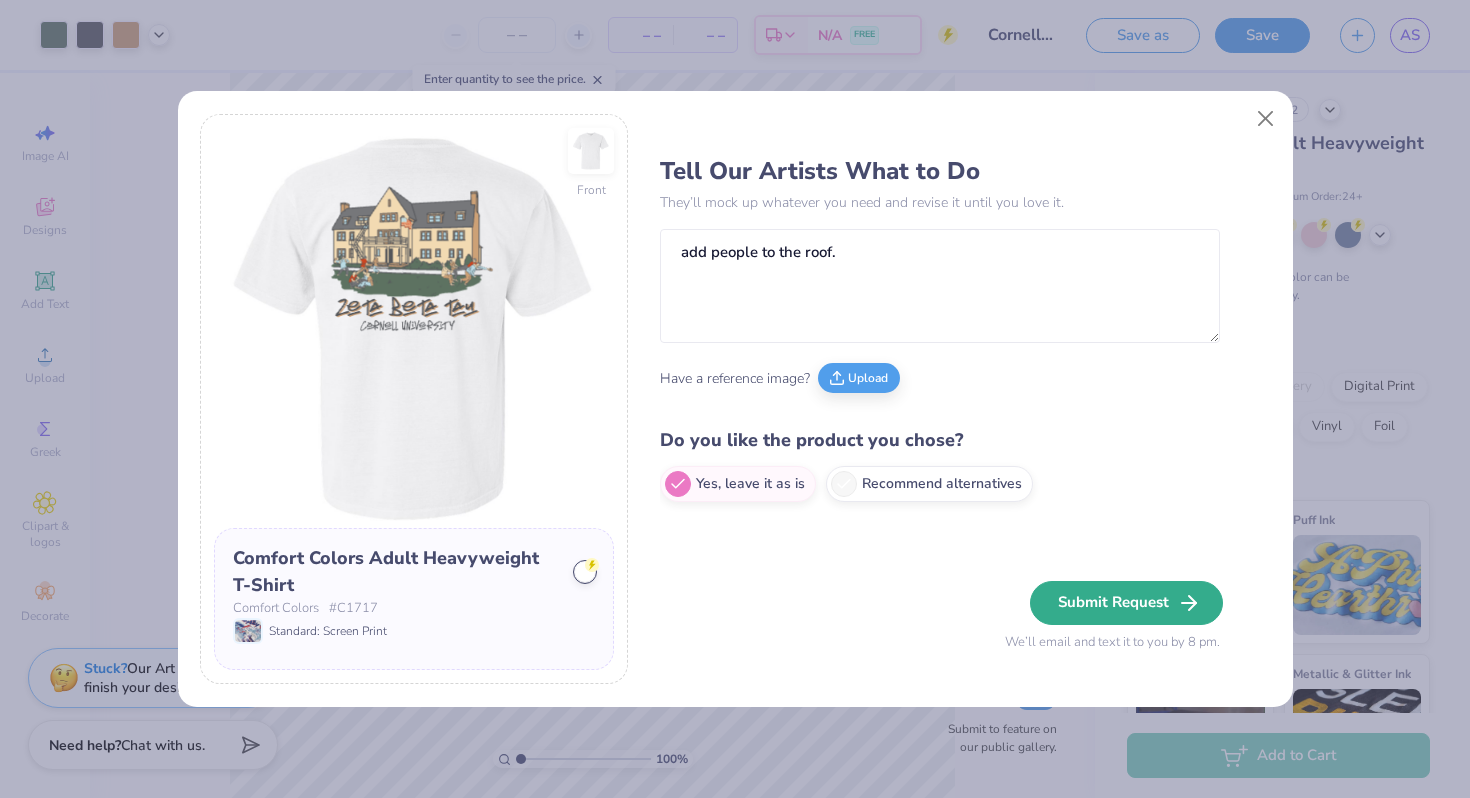 click on "Submit Request" at bounding box center [1126, 603] 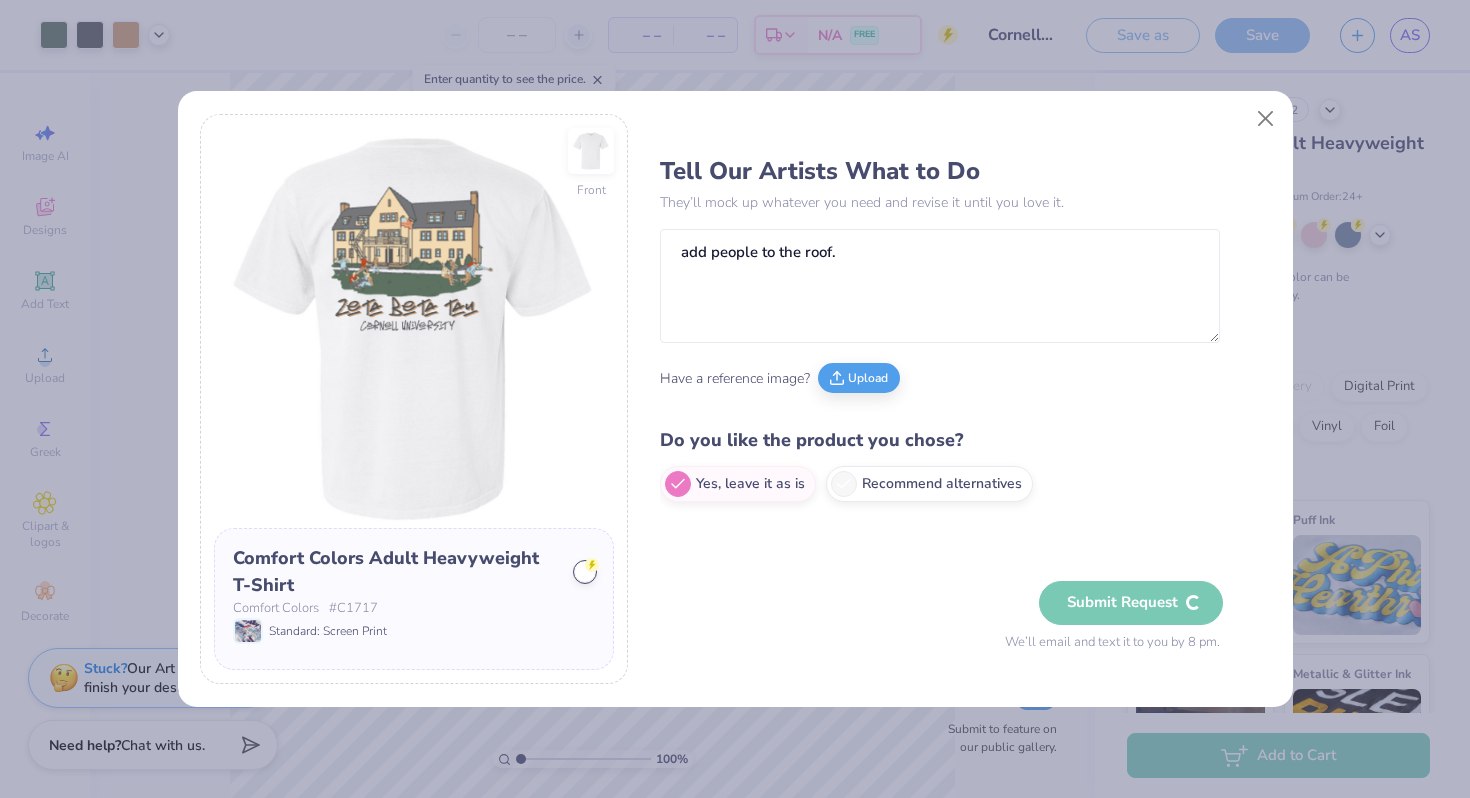 type 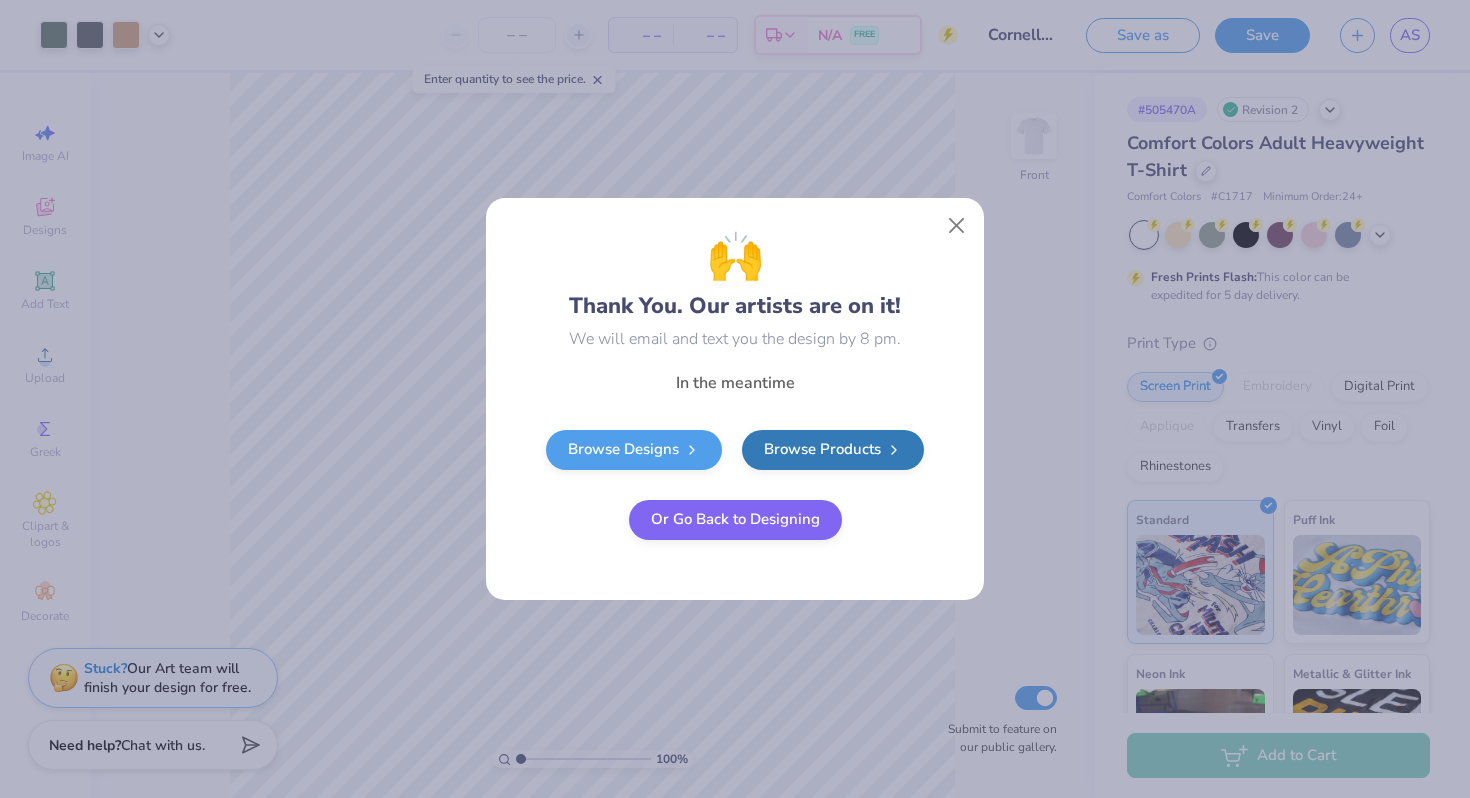 click on "Or Go Back to Designing" at bounding box center [735, 520] 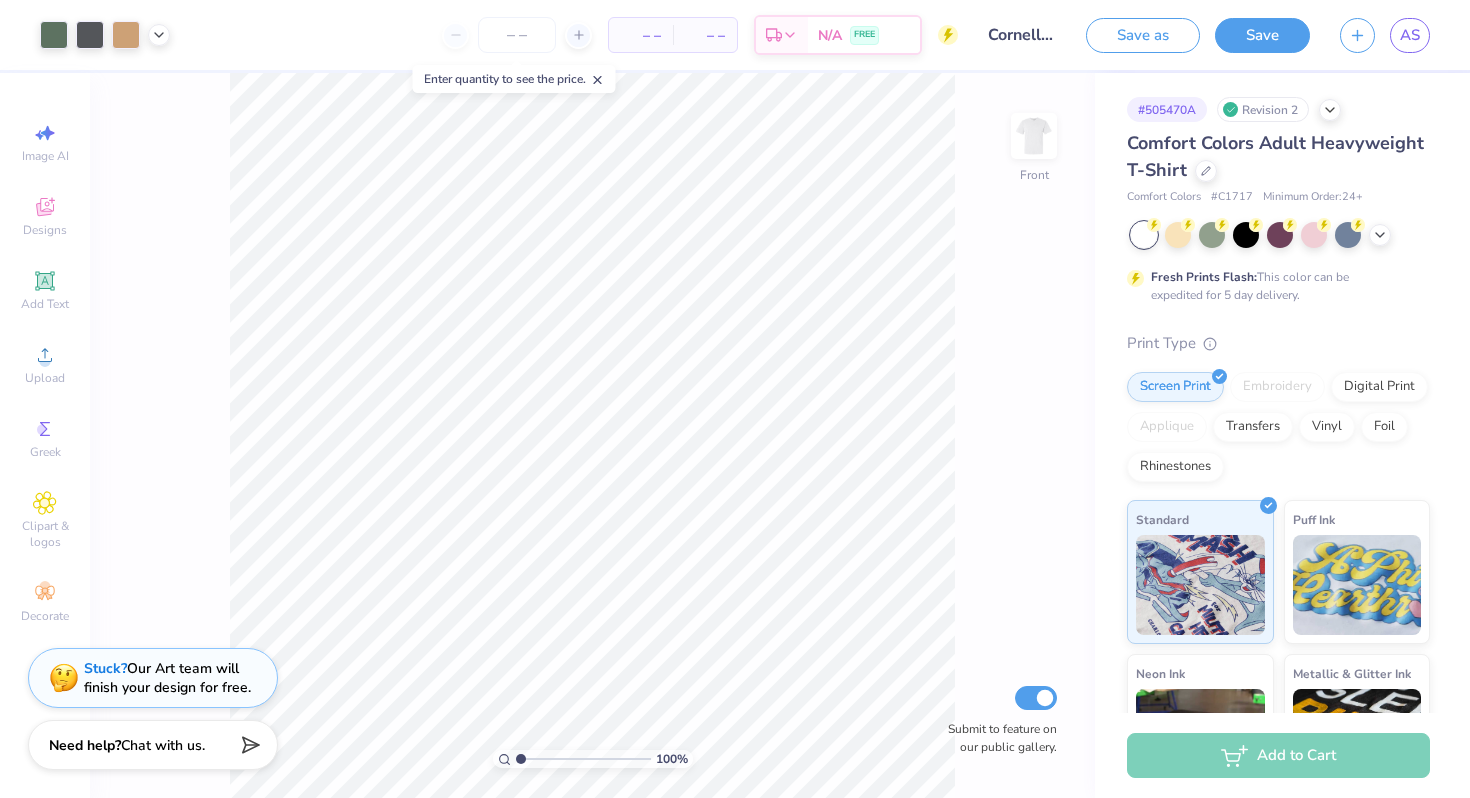 click on "AS" at bounding box center (1410, 35) 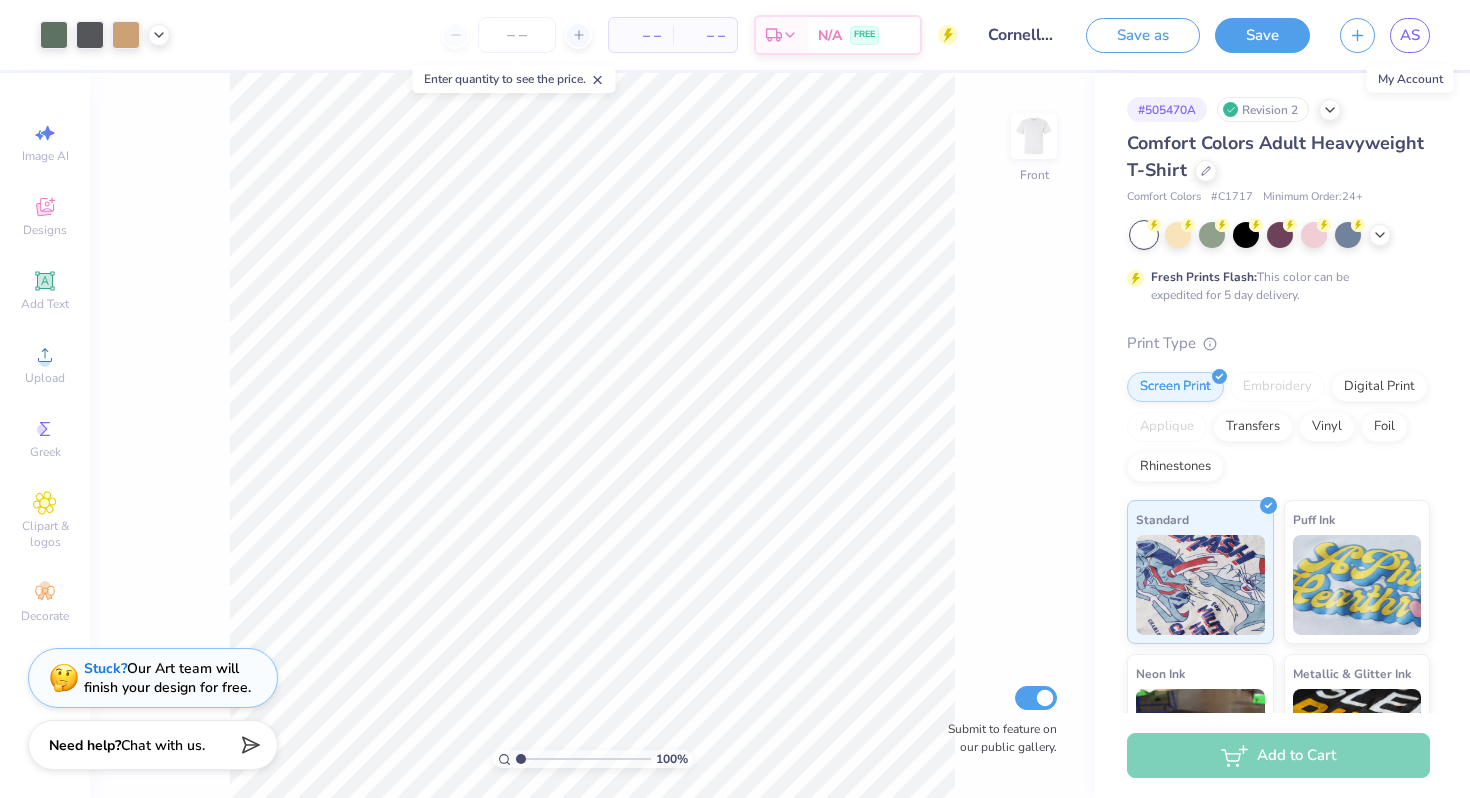 click on "AS" at bounding box center (1410, 35) 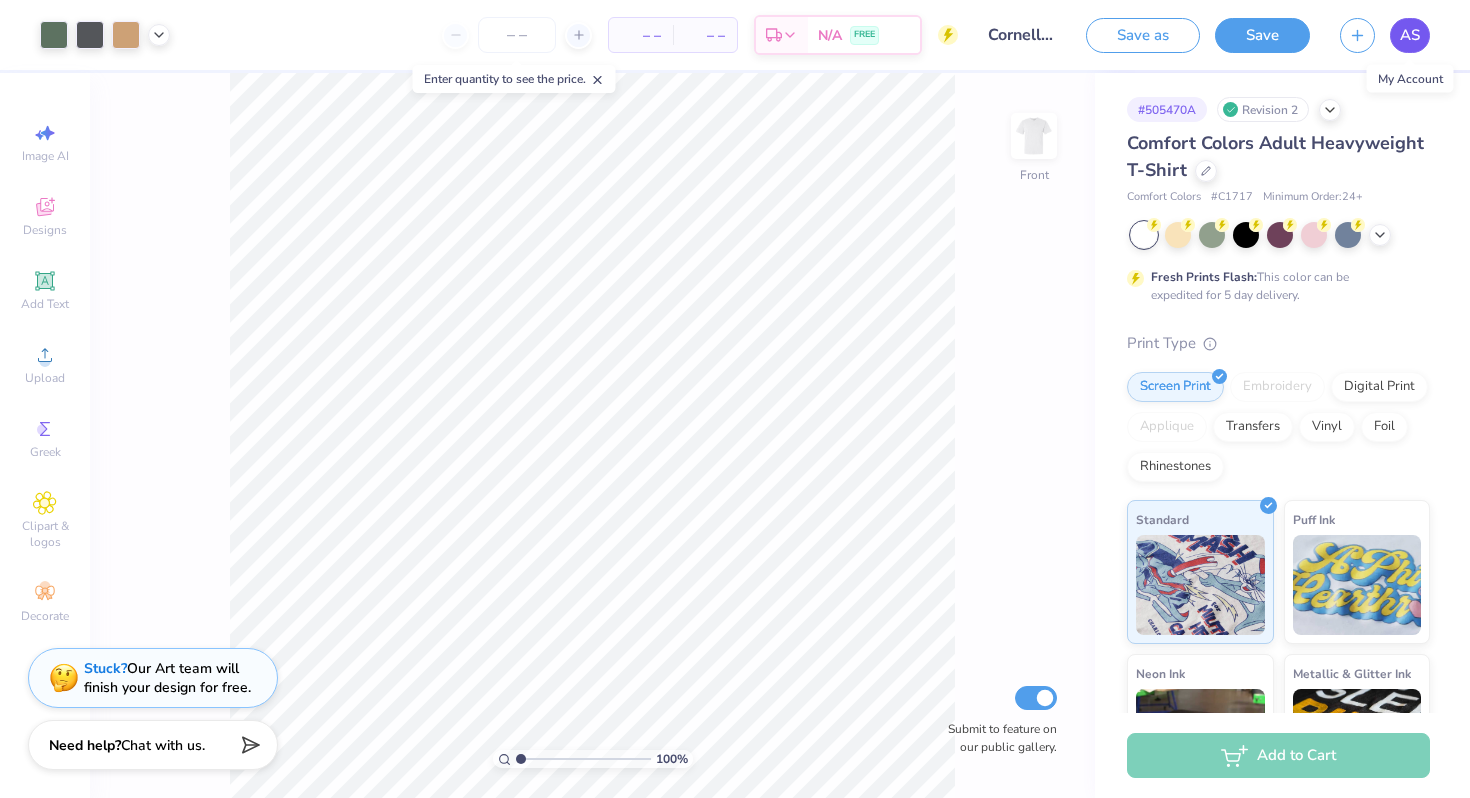 click on "AS" at bounding box center [1410, 35] 